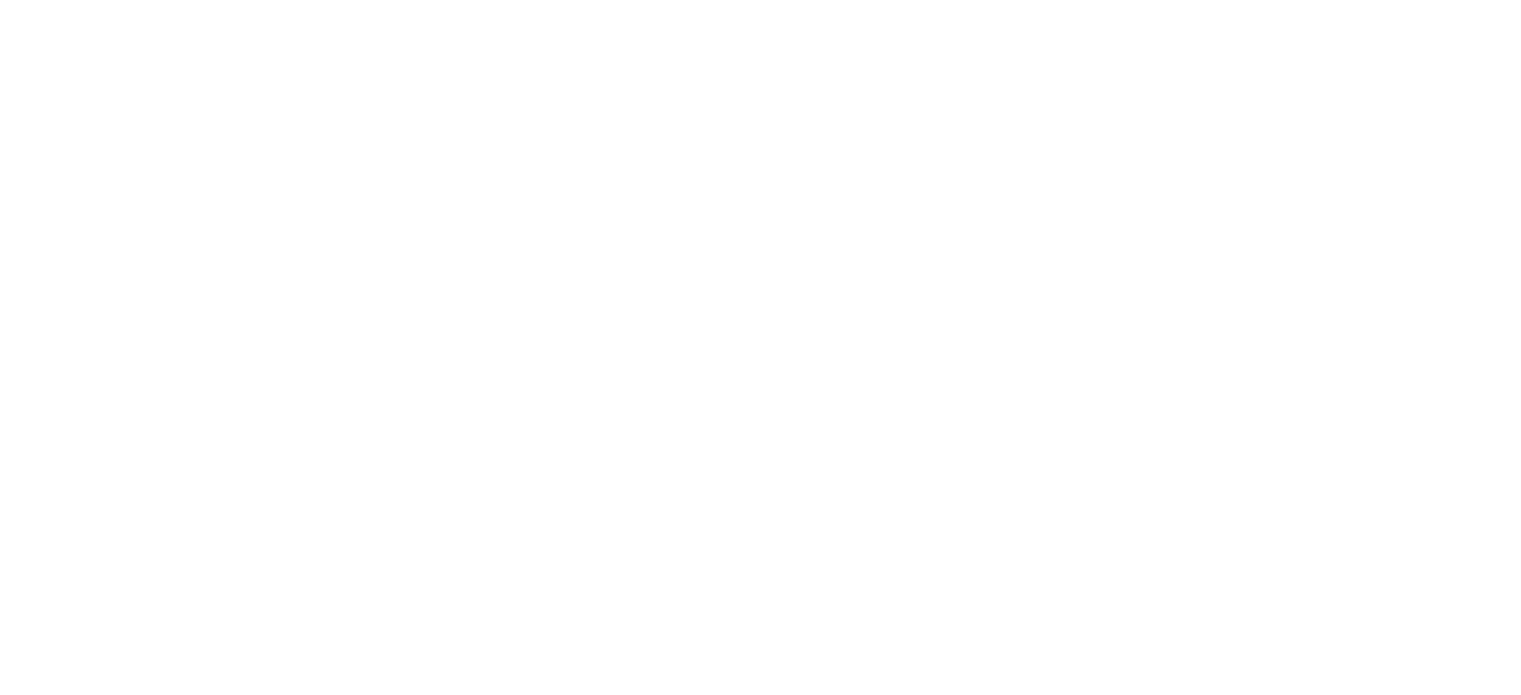 scroll, scrollTop: 0, scrollLeft: 0, axis: both 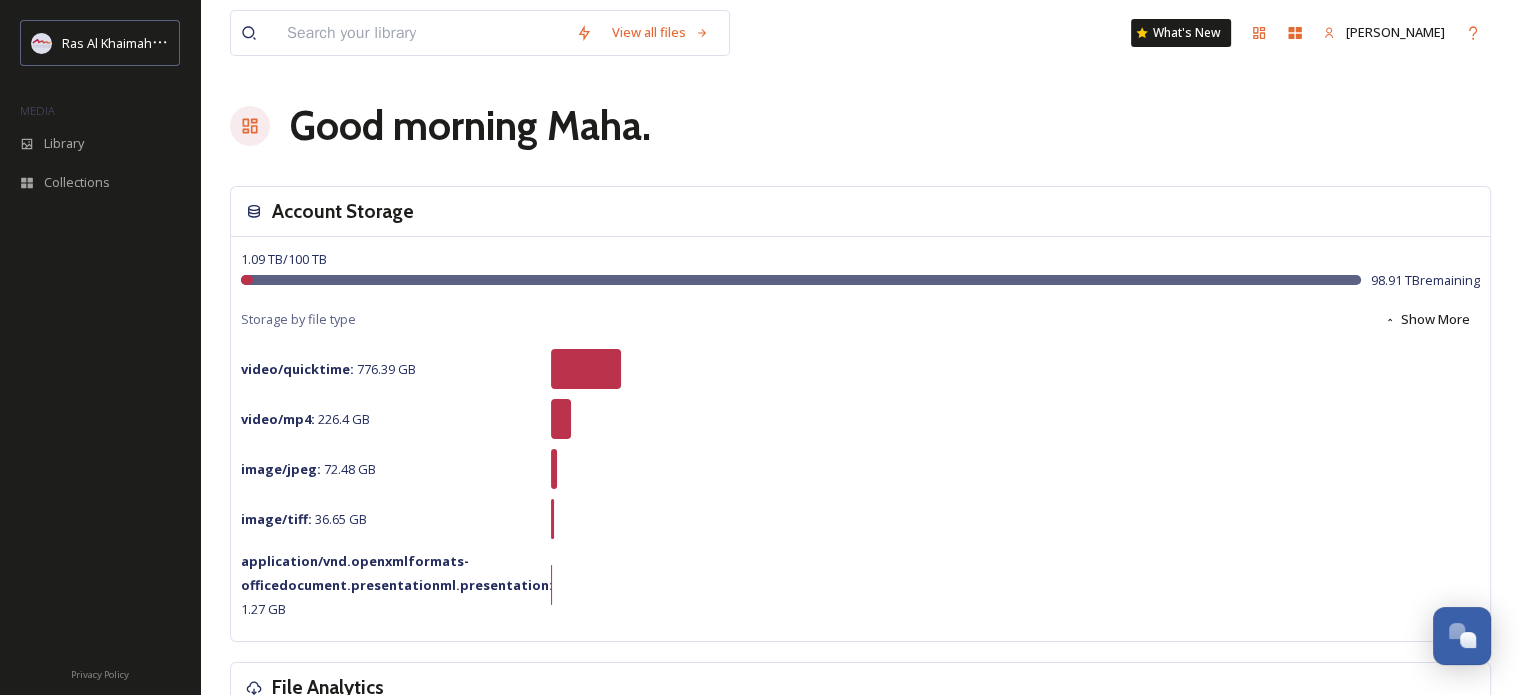 click at bounding box center (421, 33) 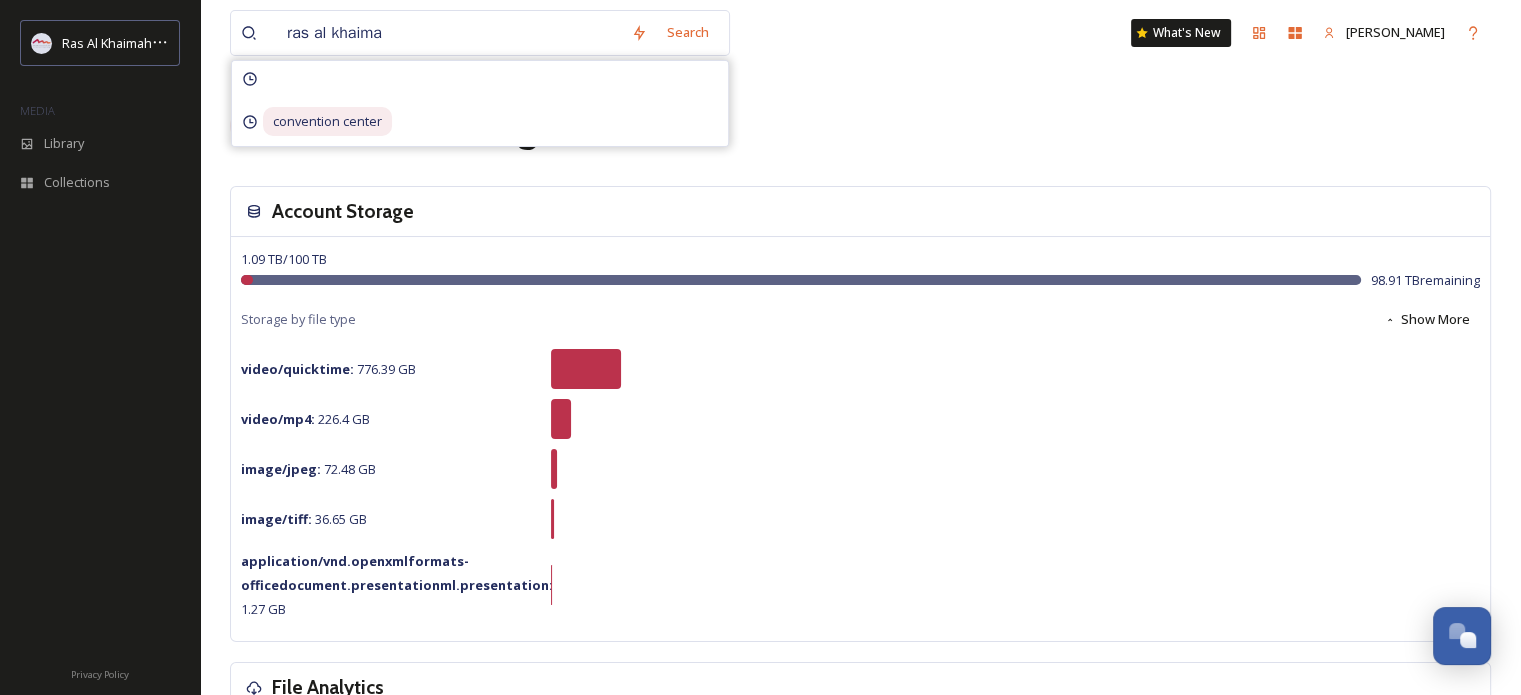 type on "ras al khaimah" 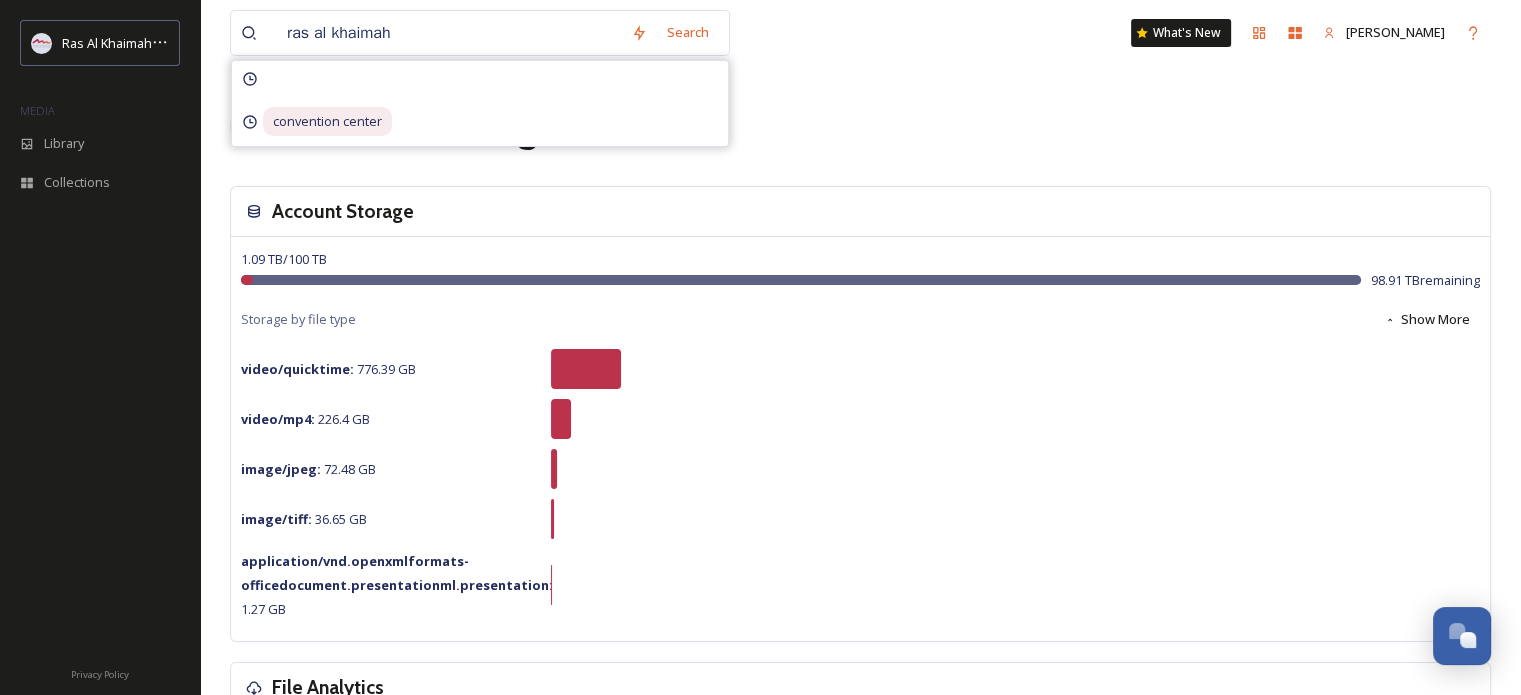 type 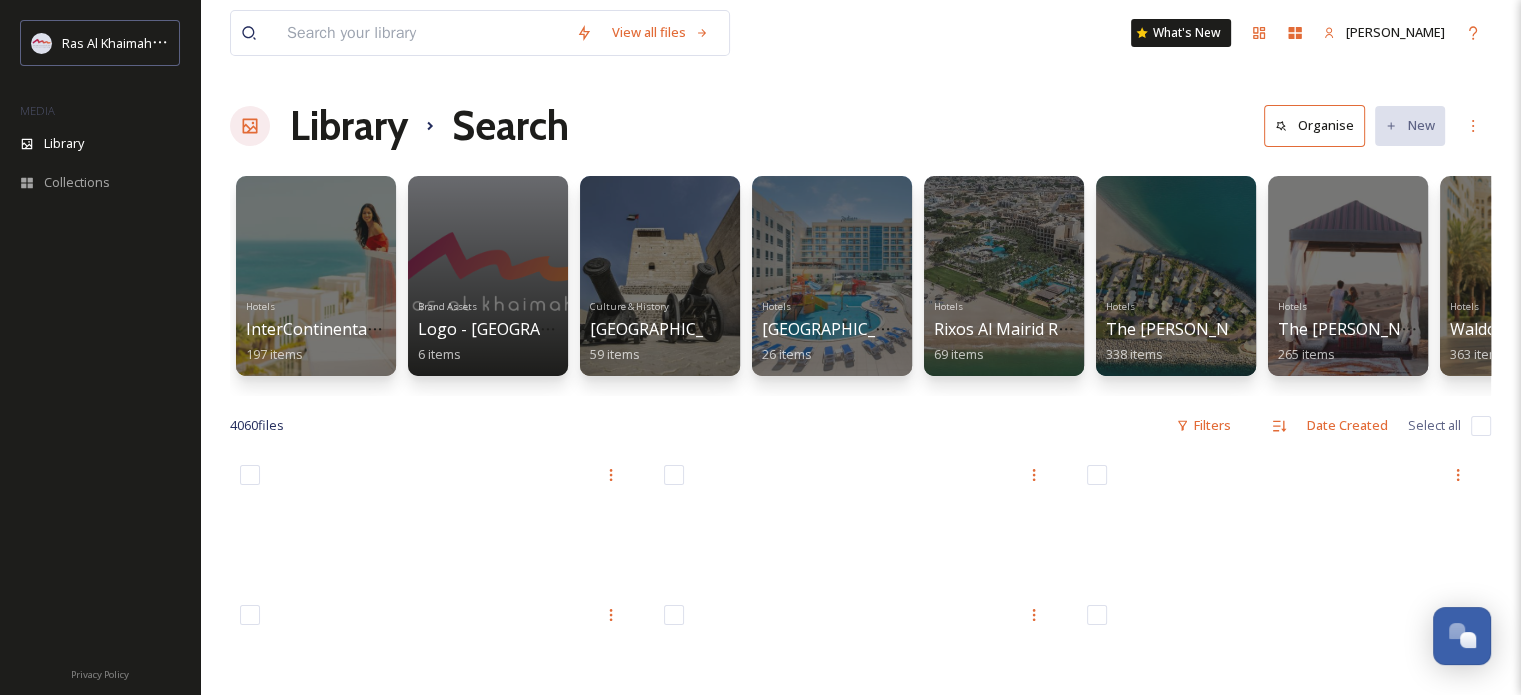 scroll, scrollTop: 0, scrollLeft: 15, axis: horizontal 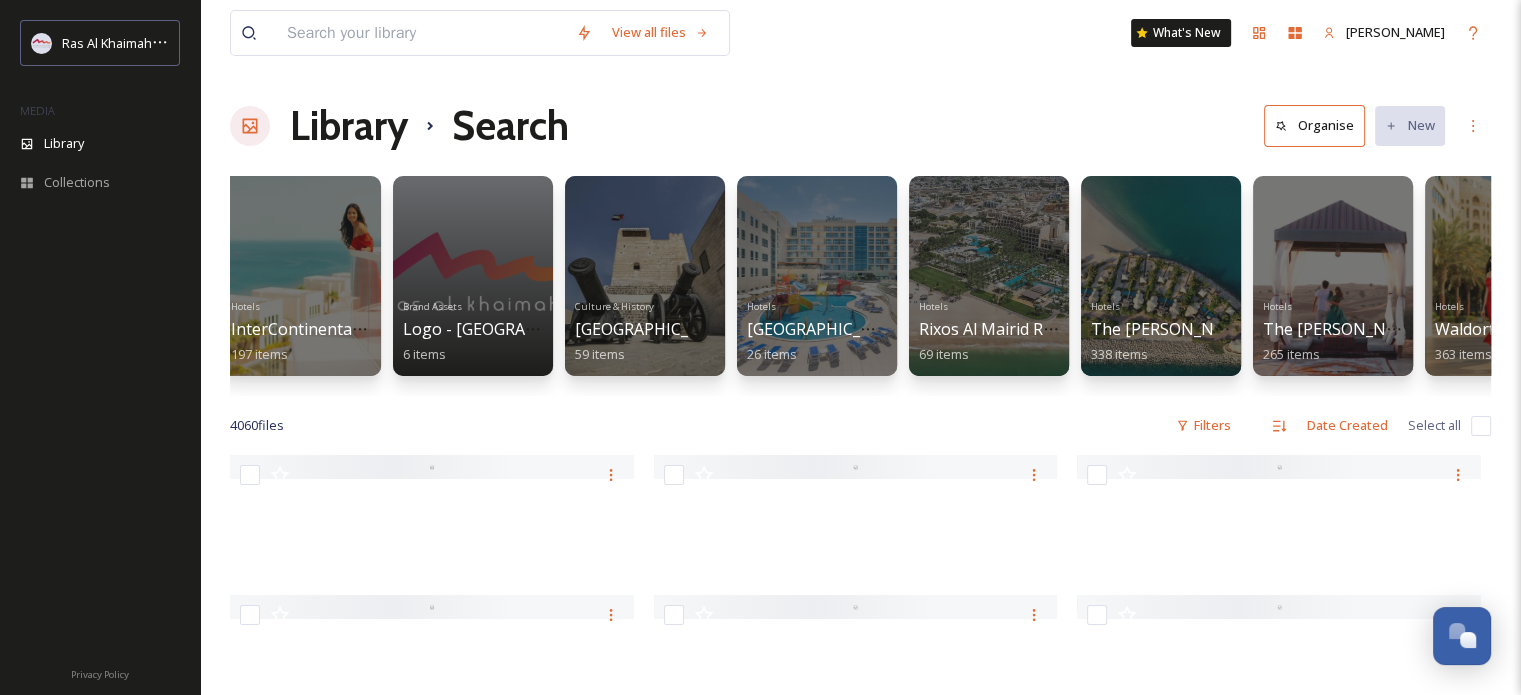 click at bounding box center (421, 33) 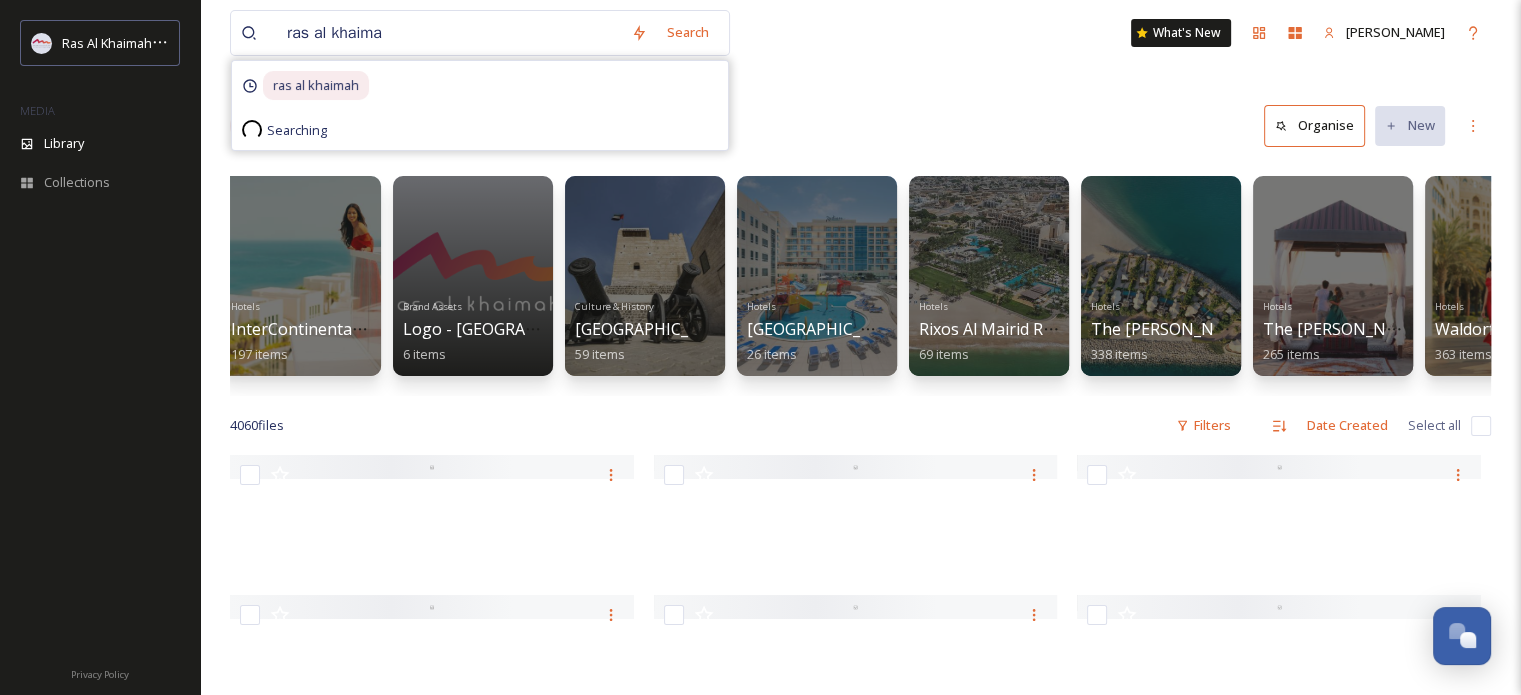 type on "ras al khaimah" 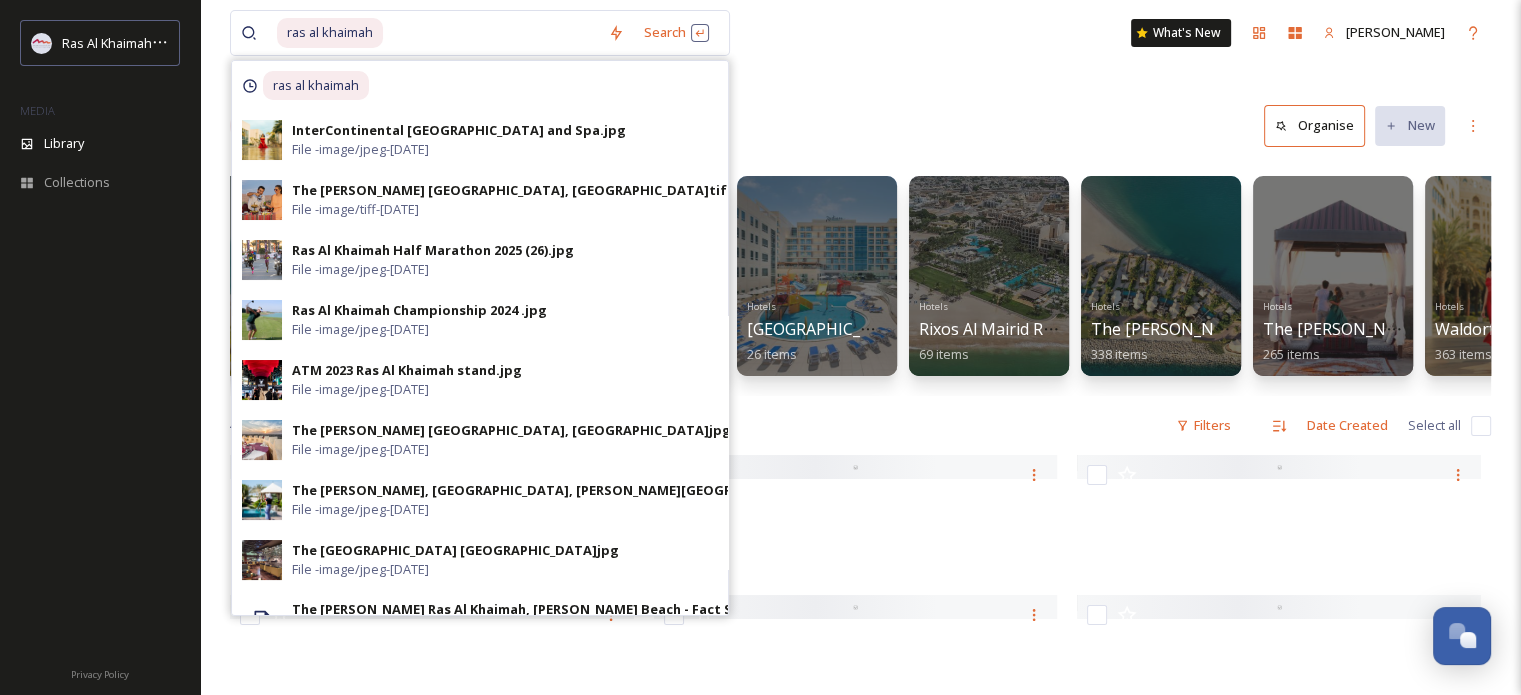 click on "ras al khaimah Search ras al khaimah InterContinental [GEOGRAPHIC_DATA] and Spa.jpg File -  image/jpeg  -  [DATE] The [PERSON_NAME] [GEOGRAPHIC_DATA], [GEOGRAPHIC_DATA]tif File -  image/tiff  -  [DATE] [GEOGRAPHIC_DATA] Half Marathon 2025 (26).jpg File -  image/jpeg  -  [DATE] [GEOGRAPHIC_DATA] Championship 2024 .jpg File -  image/jpeg  -  [DATE] ATM 2023 [GEOGRAPHIC_DATA] stand.jpg File -  image/jpeg  -  [DATE] The [PERSON_NAME] [GEOGRAPHIC_DATA], [GEOGRAPHIC_DATA]jpg File -  image/jpeg  -  [DATE] The [PERSON_NAME][GEOGRAPHIC_DATA], [GEOGRAPHIC_DATA], [PERSON_NAME][GEOGRAPHIC_DATA]jpg File -  image/jpeg  -  [DATE] The [GEOGRAPHIC_DATA] [GEOGRAPHIC_DATA]jpg File -  image/jpeg  -  [DATE] The [PERSON_NAME] [GEOGRAPHIC_DATA], [PERSON_NAME][GEOGRAPHIC_DATA] - Fact Sheet.pdf File -  application/pdf  -  [DATE] [GEOGRAPHIC_DATA] Destination Photo Shoot 2023 (75).jpg File -  image/jpeg  -  [DATE] InterContinental [GEOGRAPHIC_DATA] and Spa.jpg File -  image/jpeg  -  [DATE] File -  image/tiff  -  [DATE] File -  image/jpeg  -   -" at bounding box center [860, 1965] 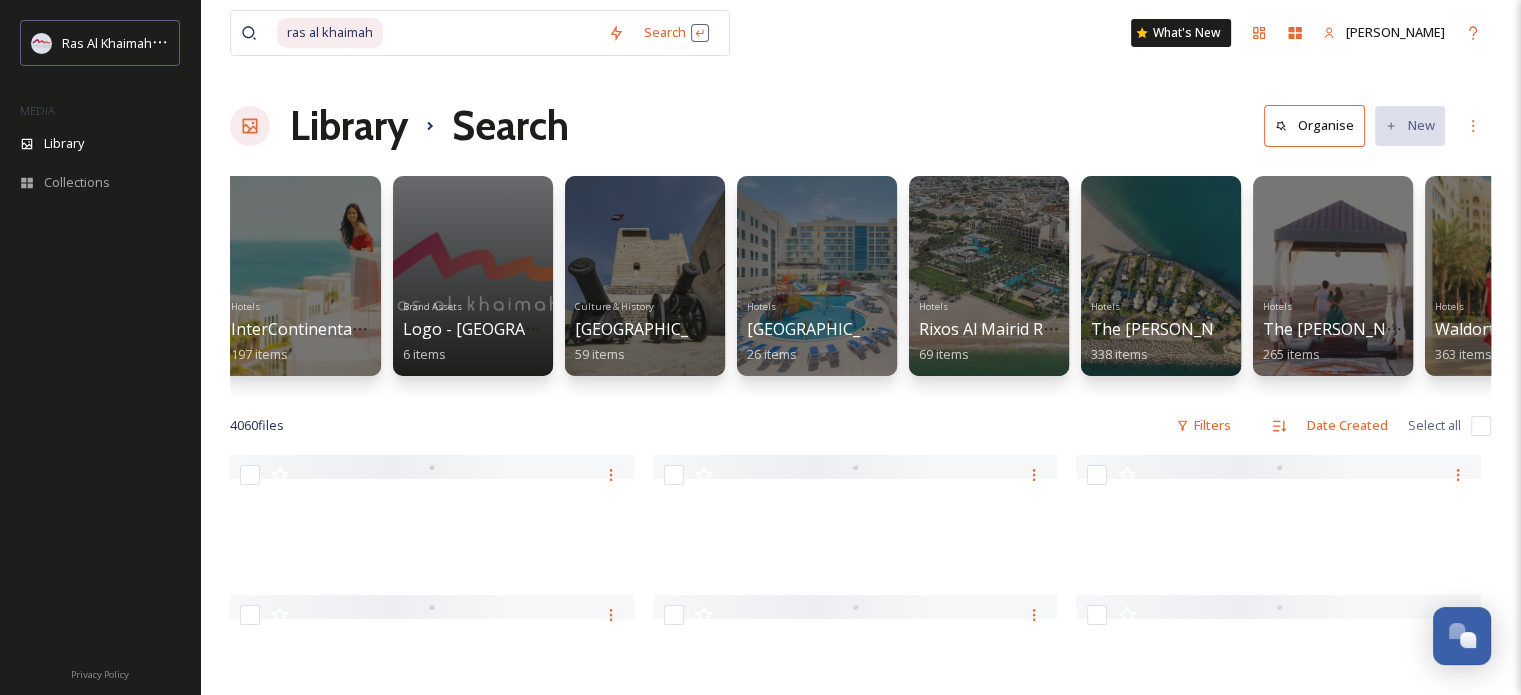 click at bounding box center (491, 33) 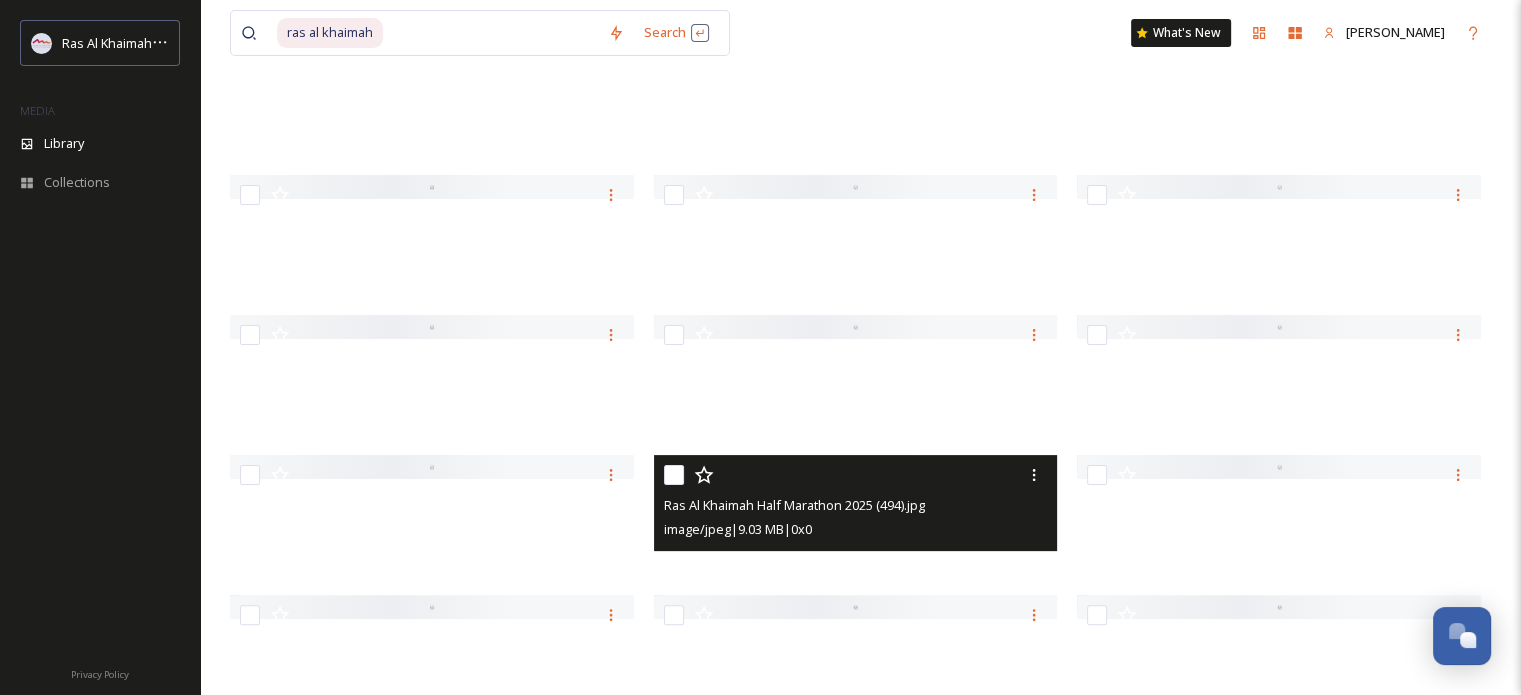 scroll, scrollTop: 0, scrollLeft: 0, axis: both 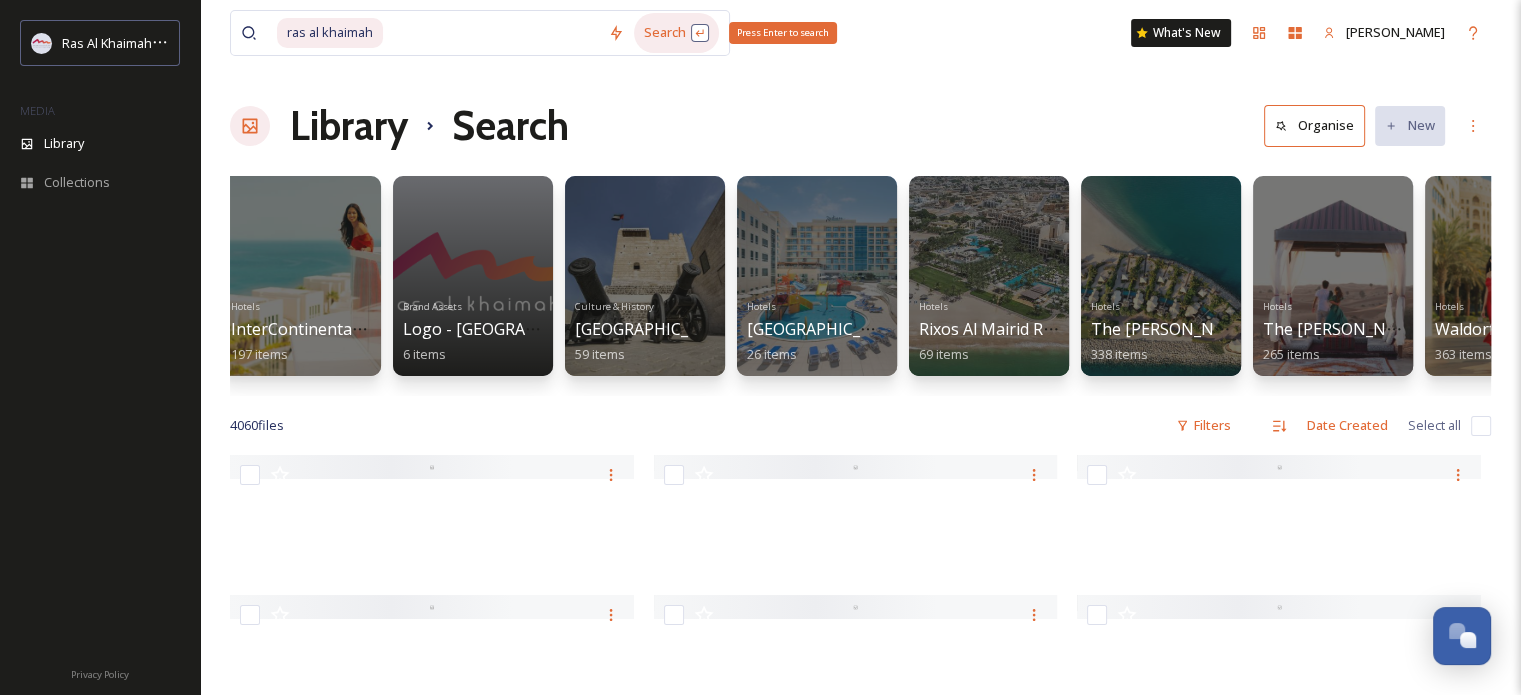 click on "Search Press Enter to search" at bounding box center (676, 32) 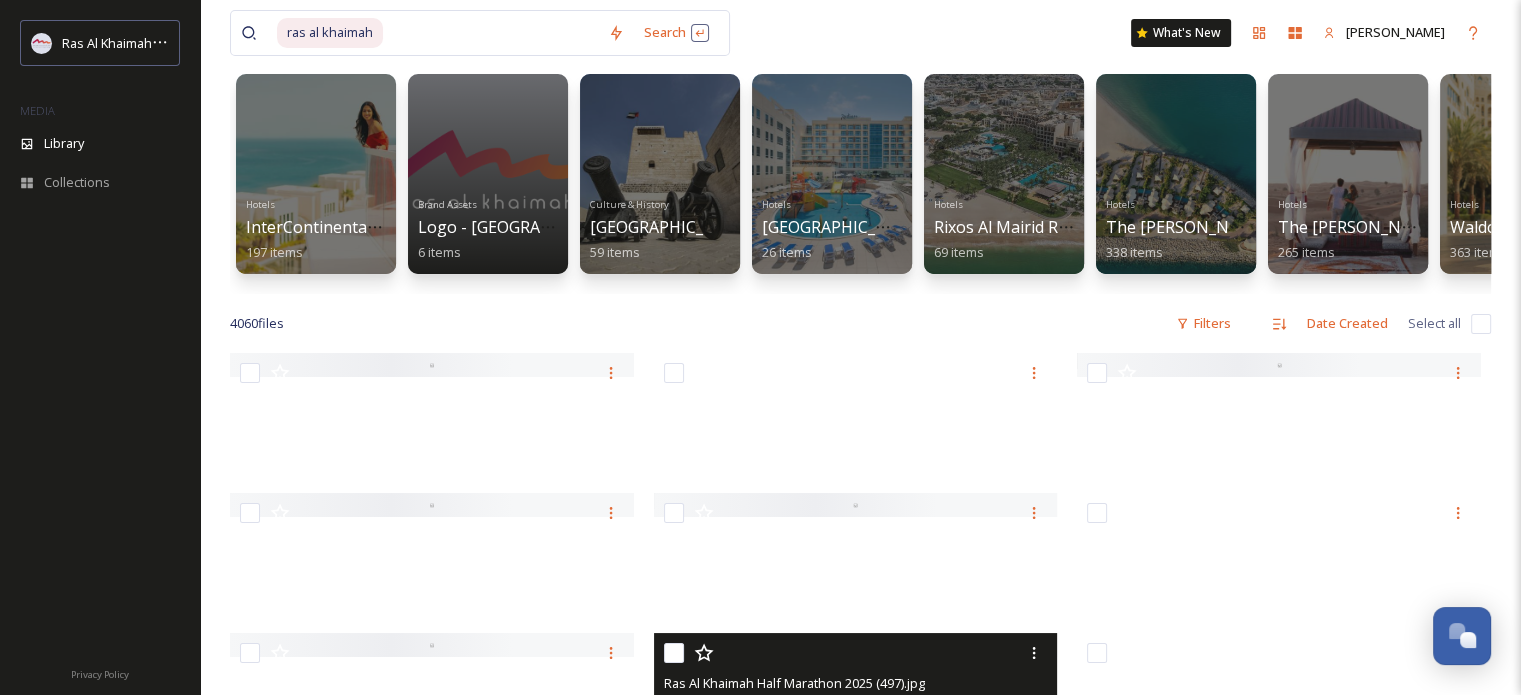scroll, scrollTop: 0, scrollLeft: 0, axis: both 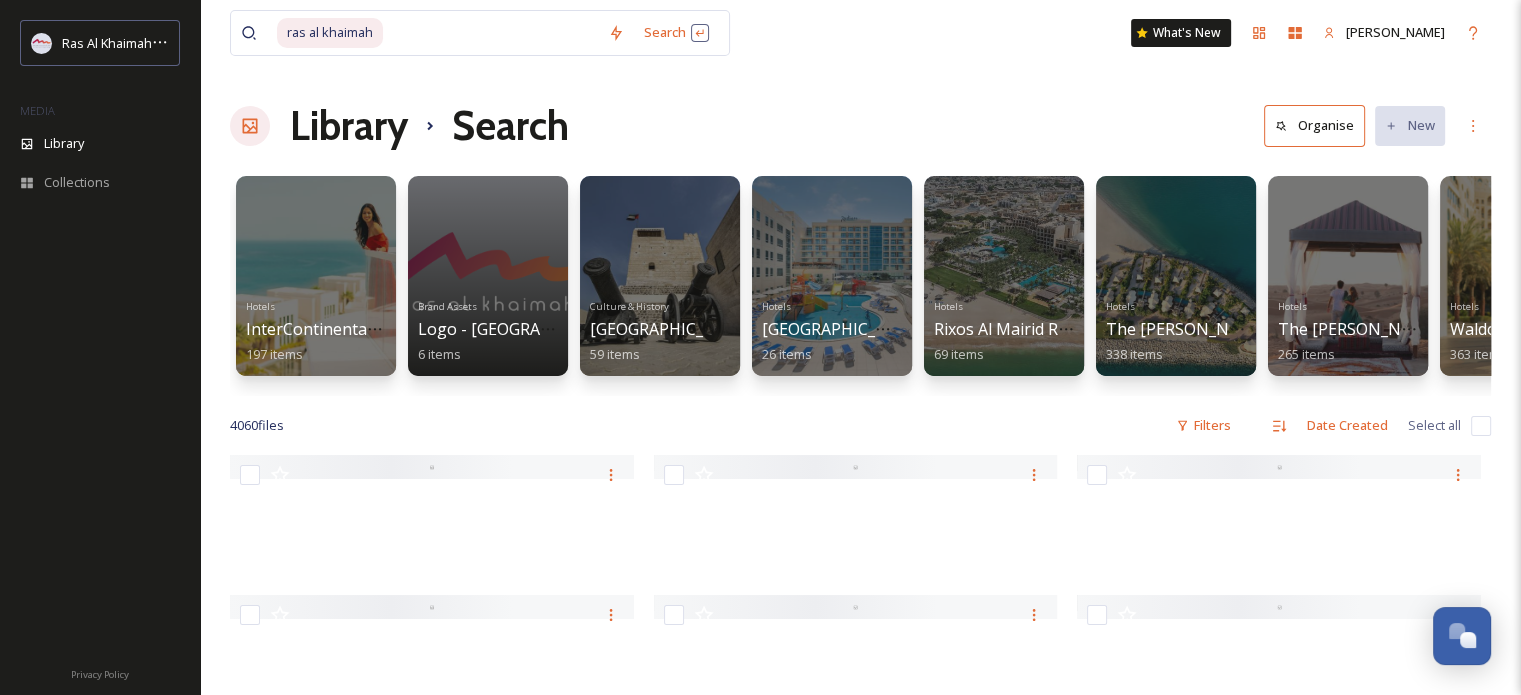 click at bounding box center (491, 33) 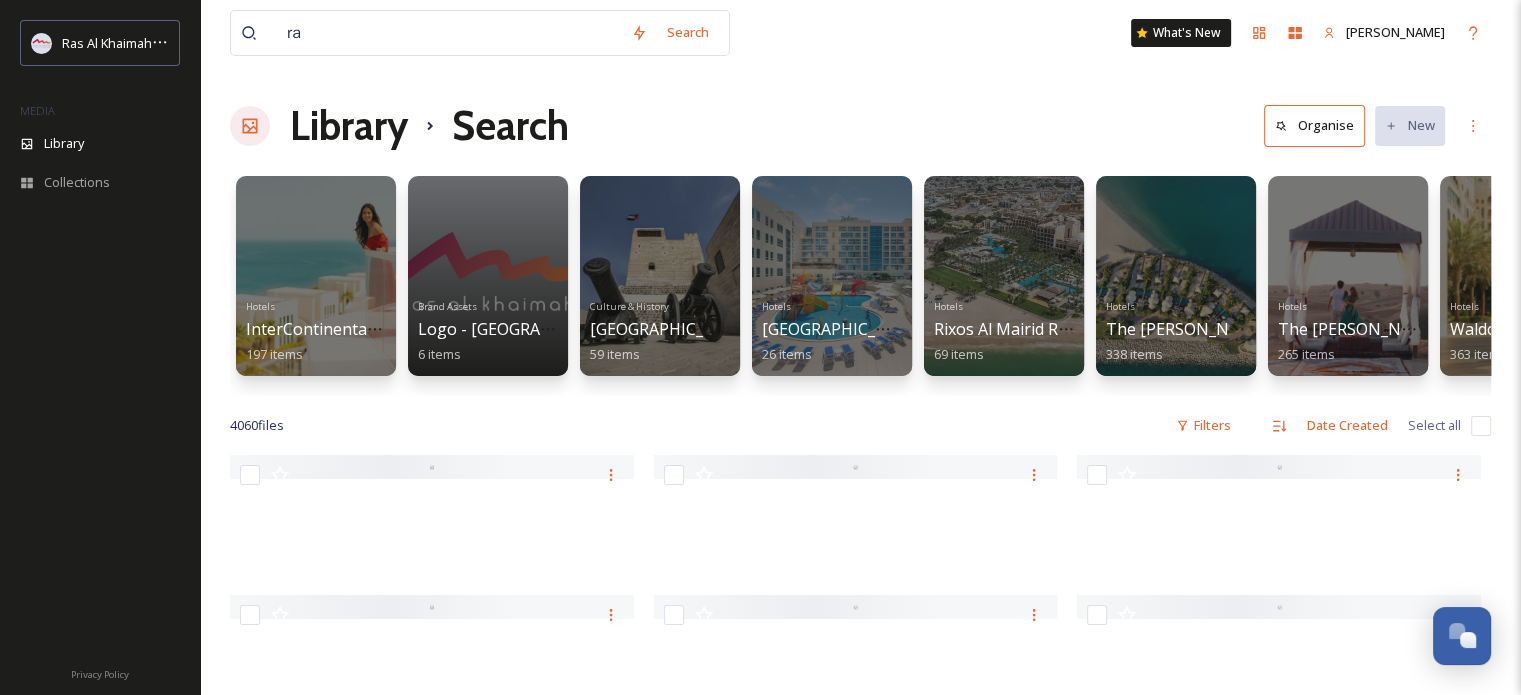 type on "r" 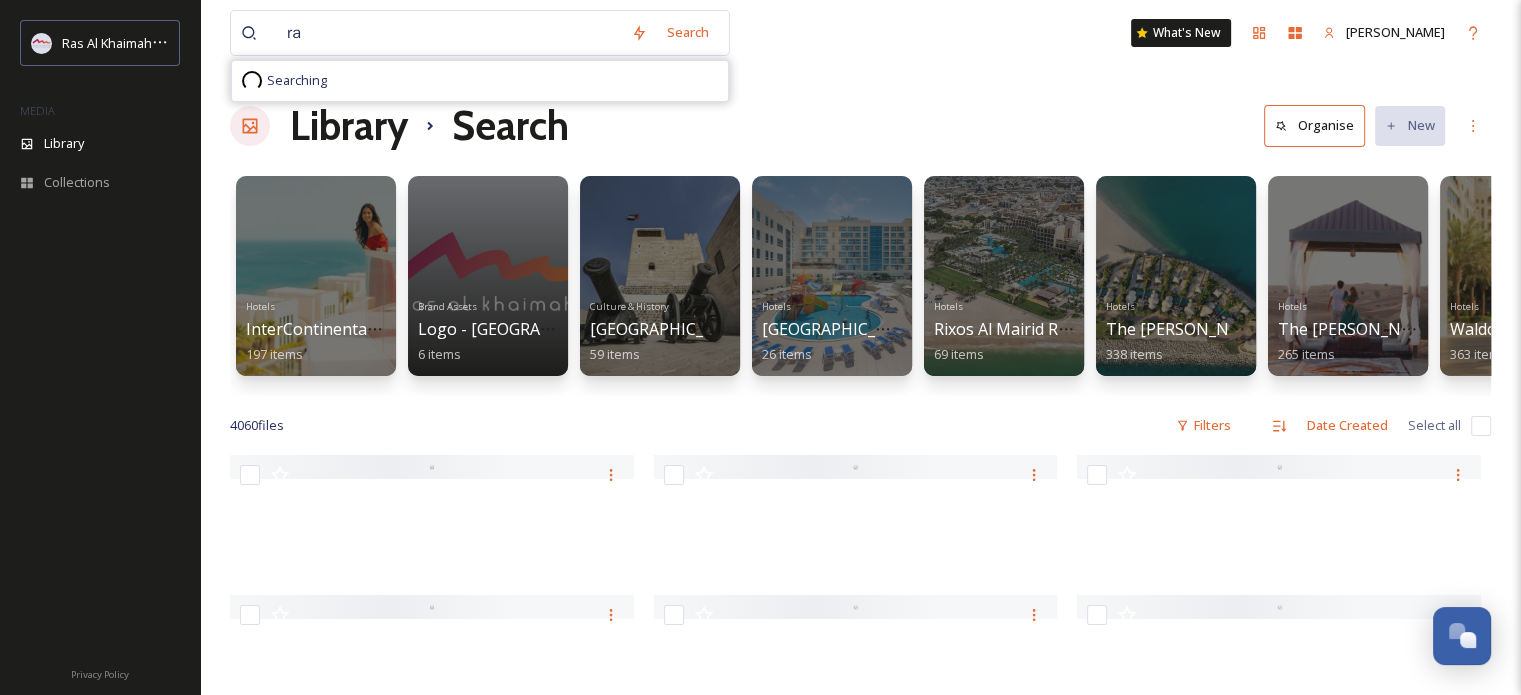 type on "rak" 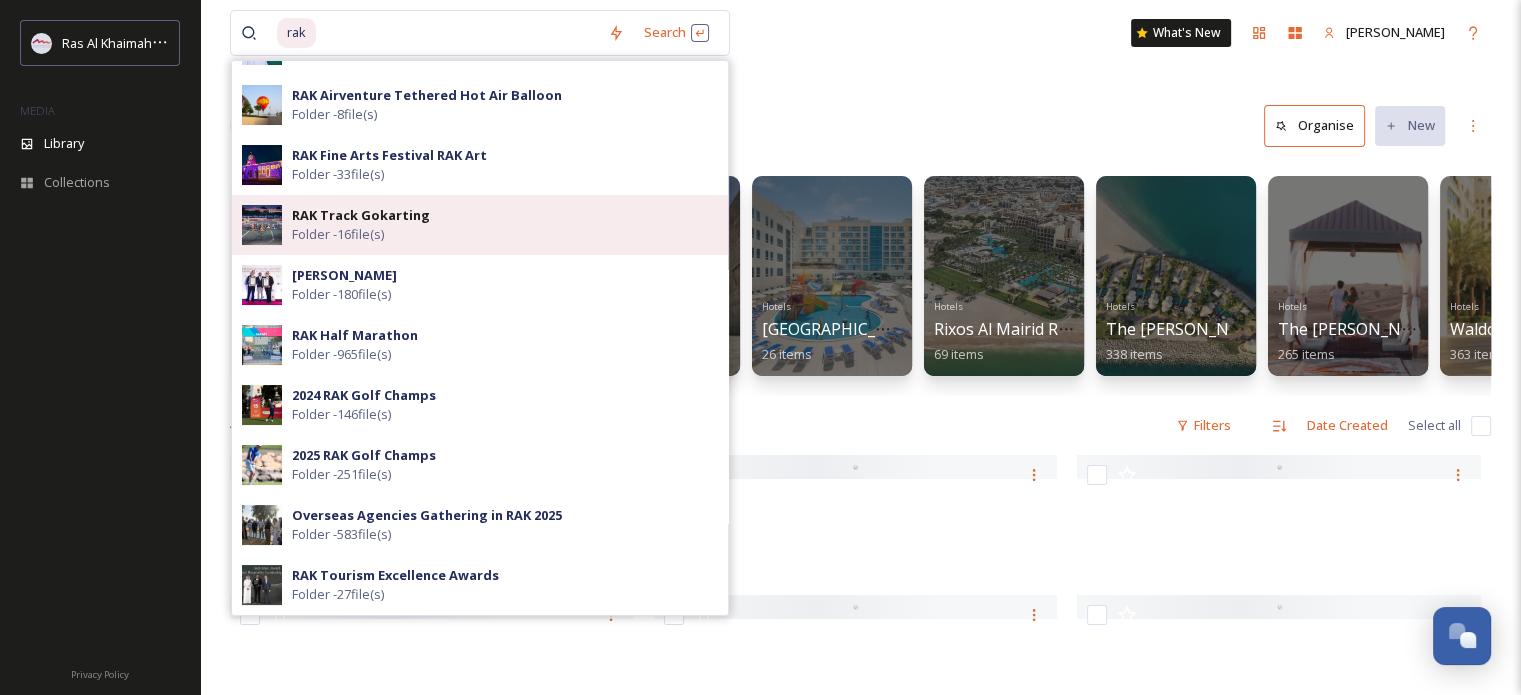 scroll, scrollTop: 47, scrollLeft: 0, axis: vertical 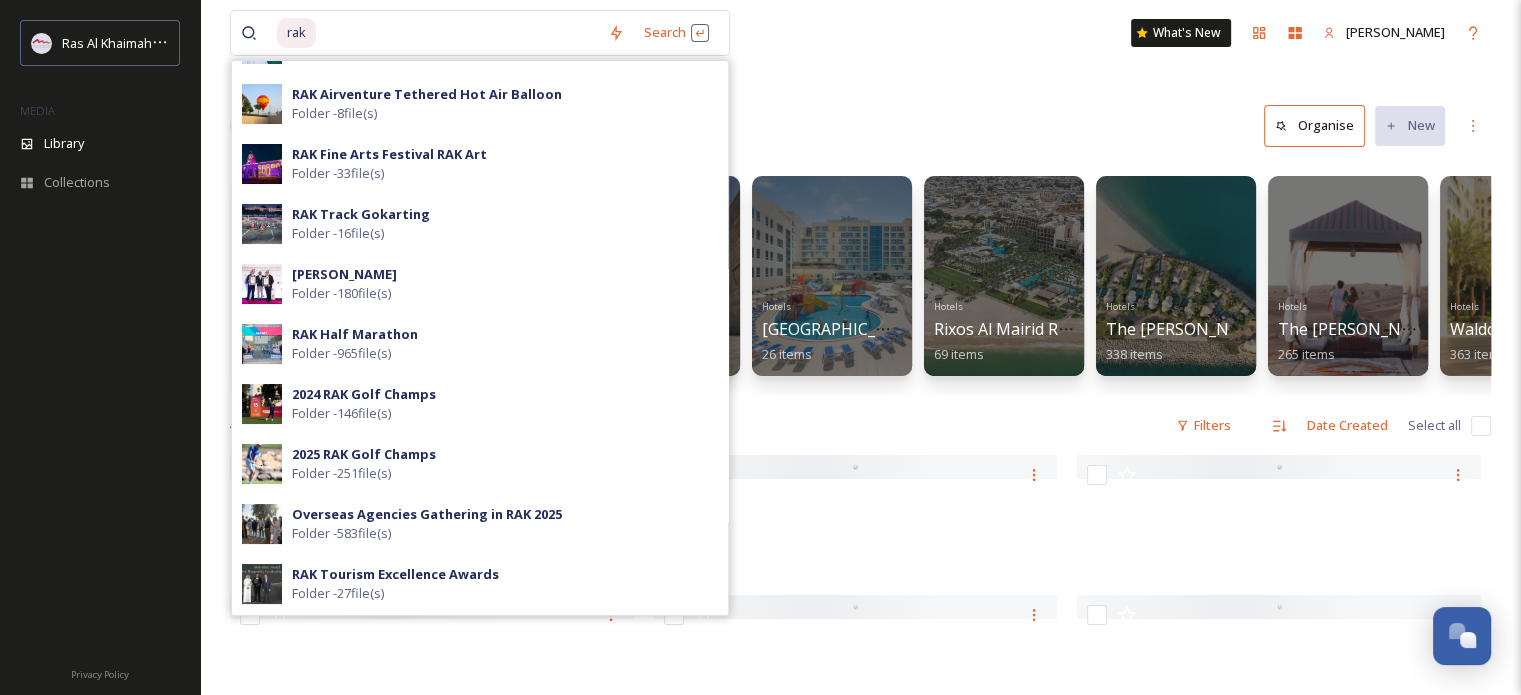 click at bounding box center (458, 33) 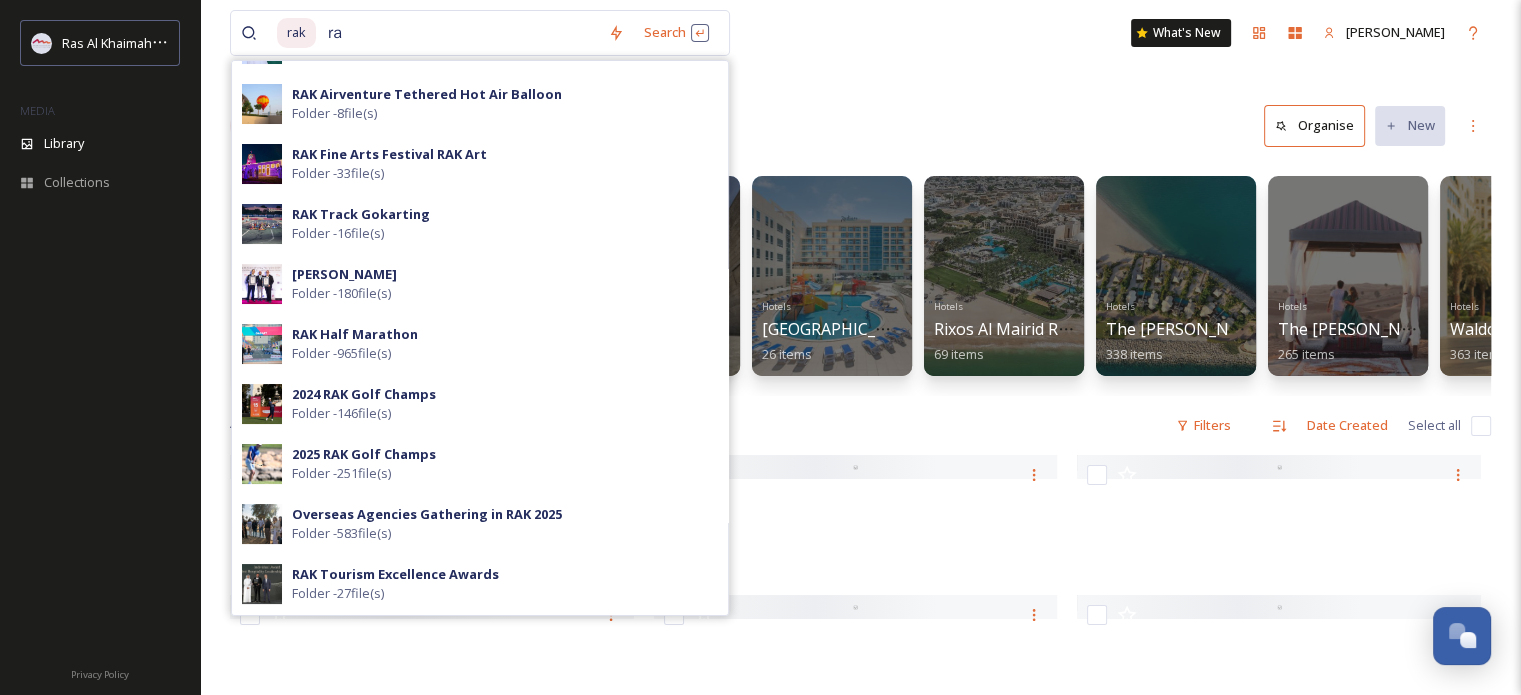 type on "r" 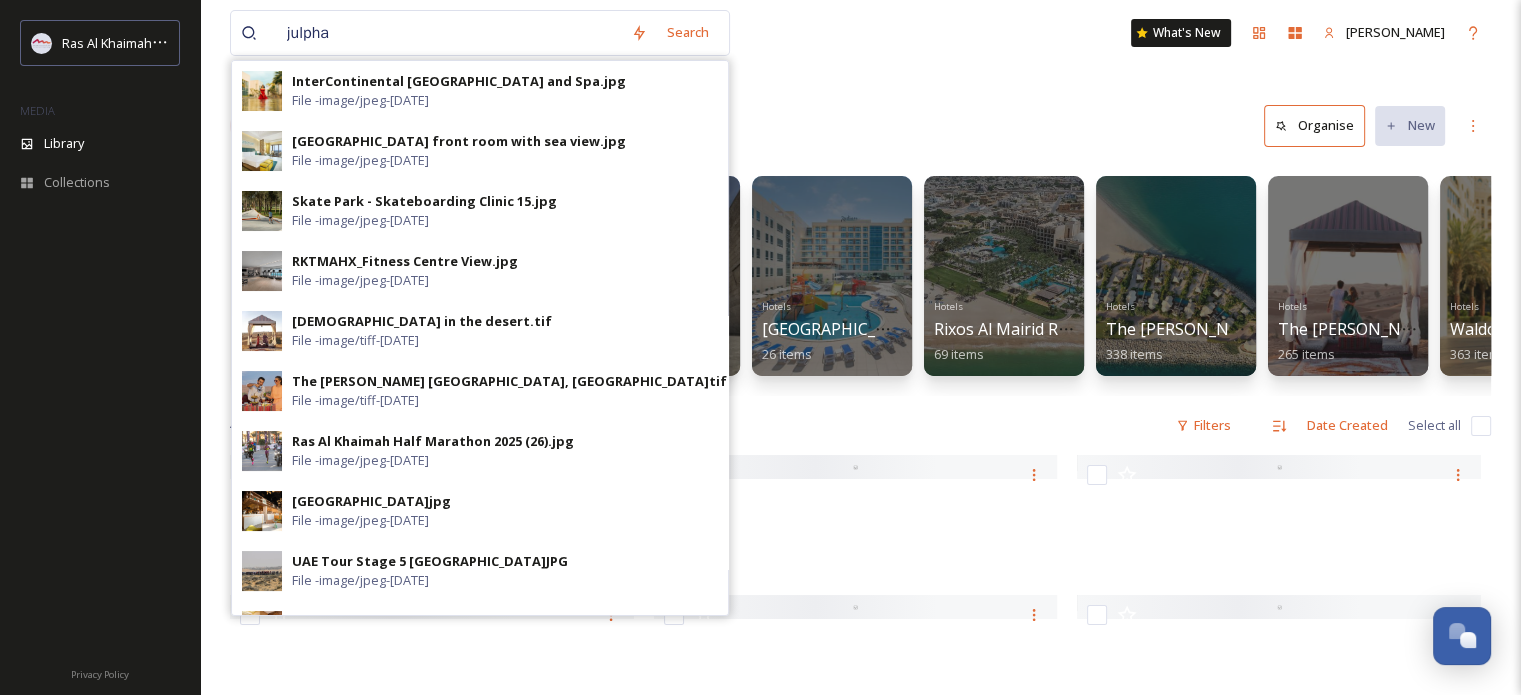 type on "julphar" 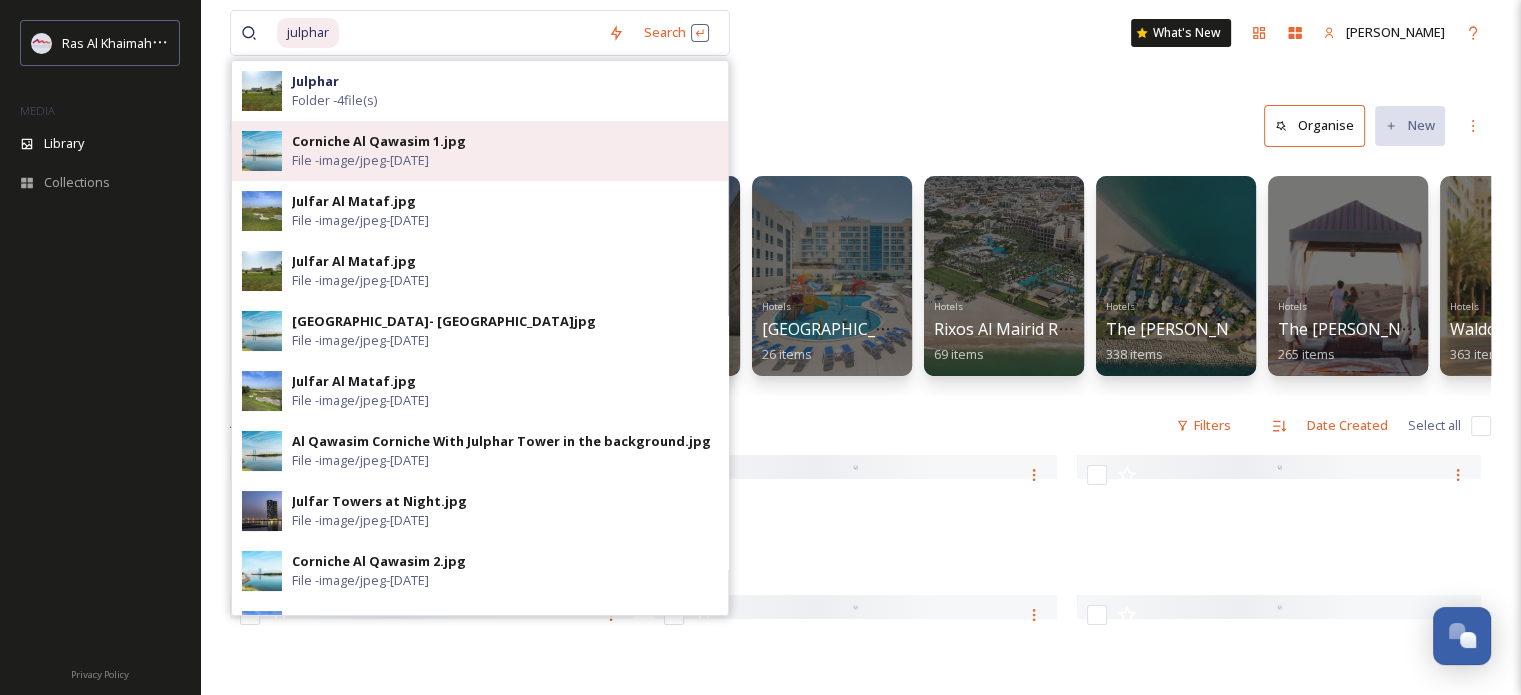 type 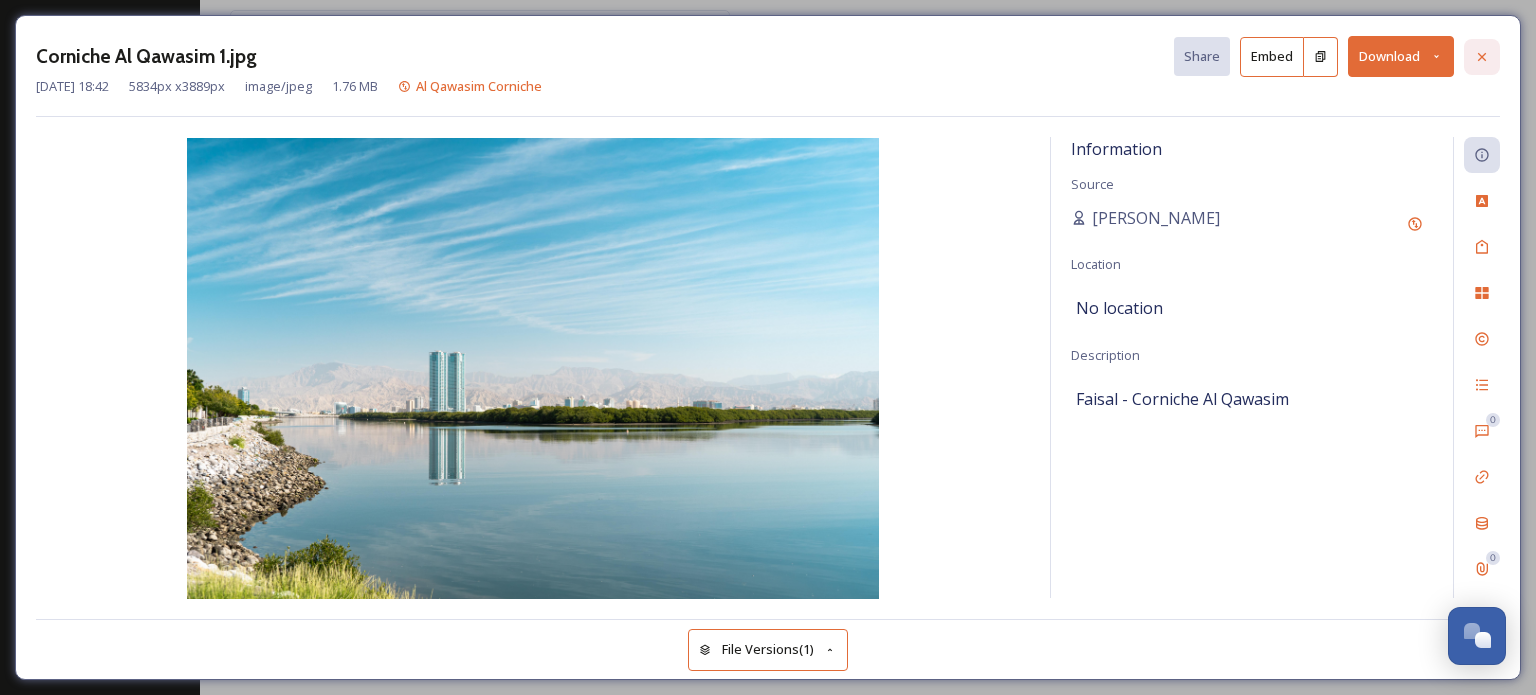 click 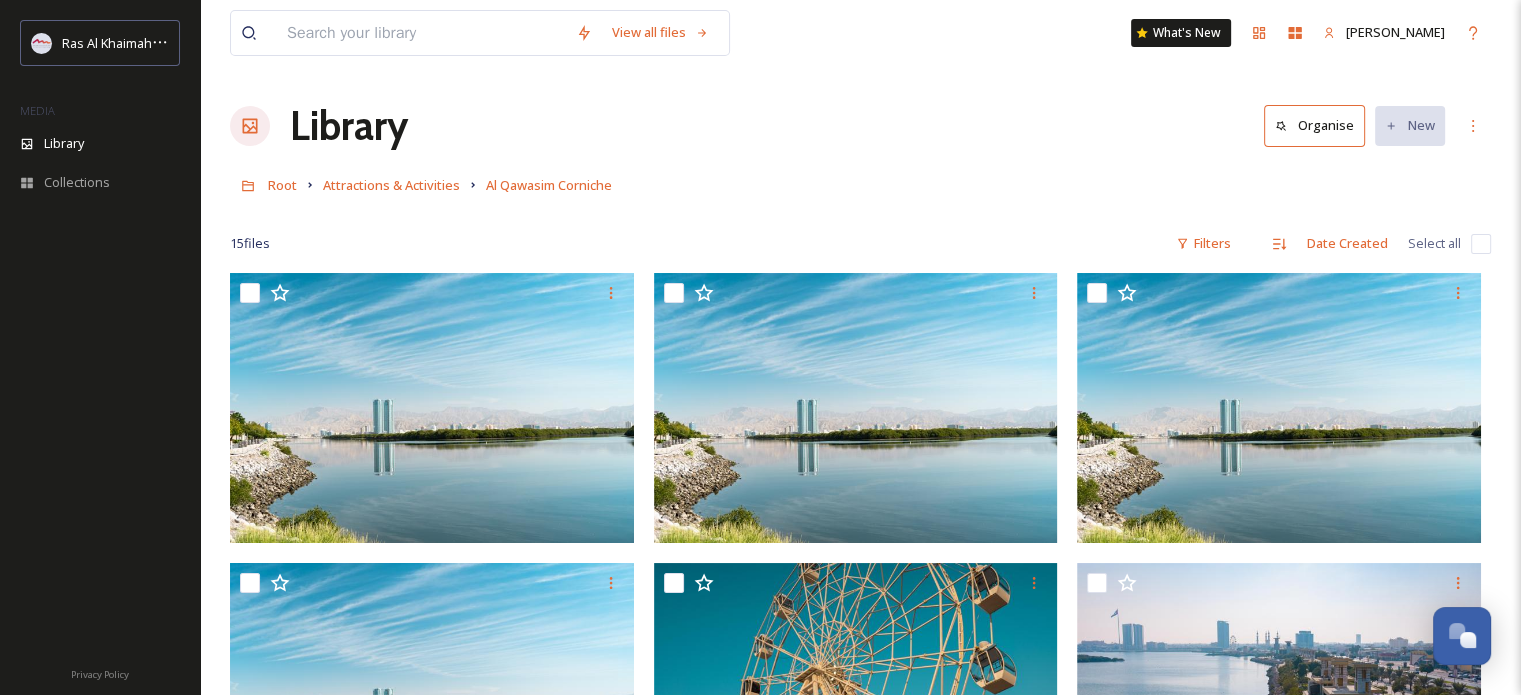click at bounding box center [421, 33] 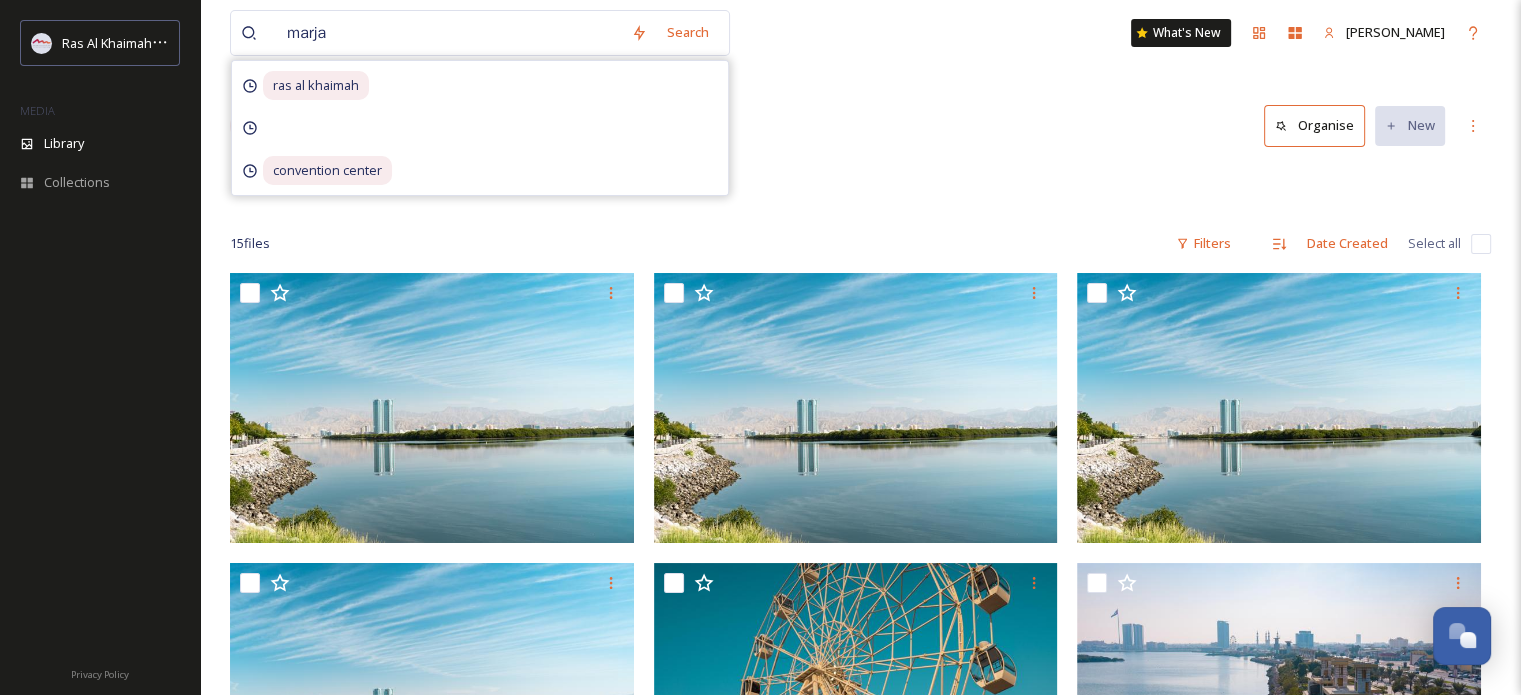 type on "marjan" 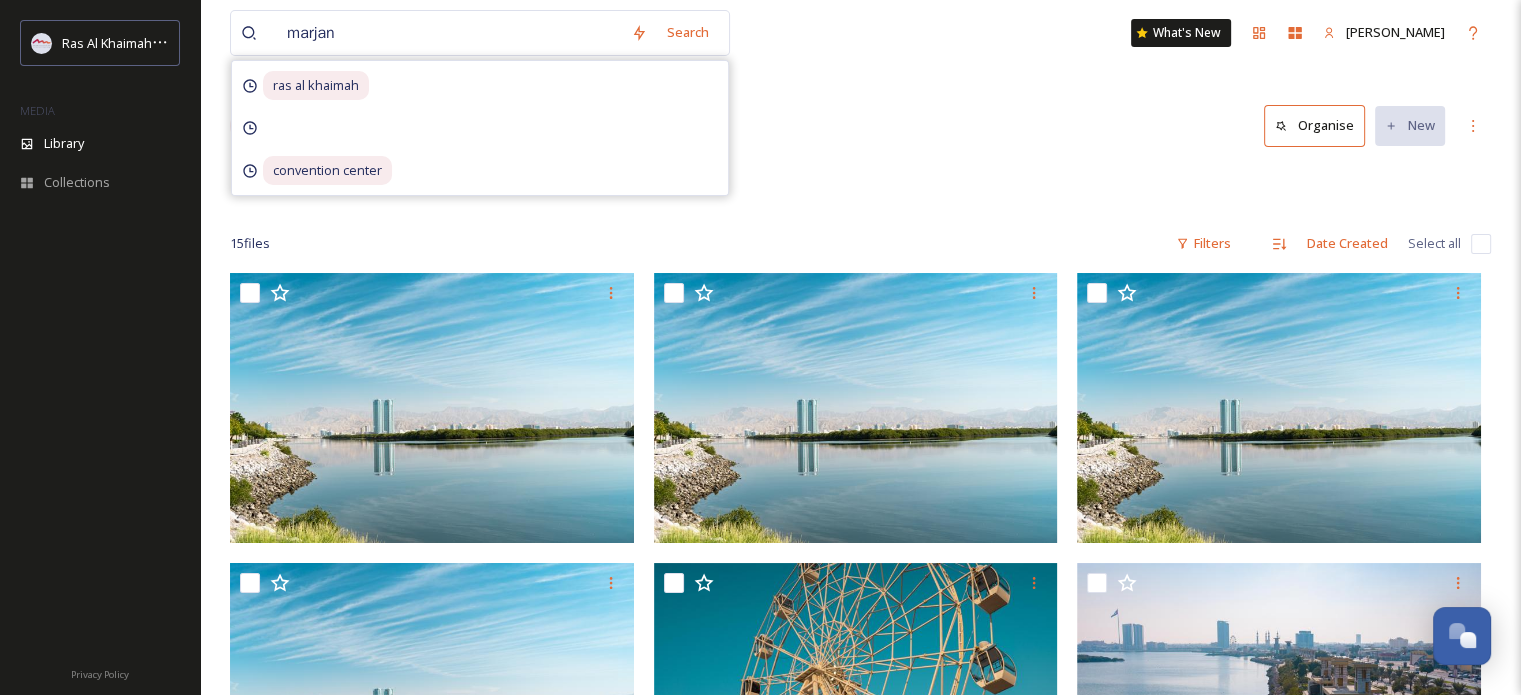 type 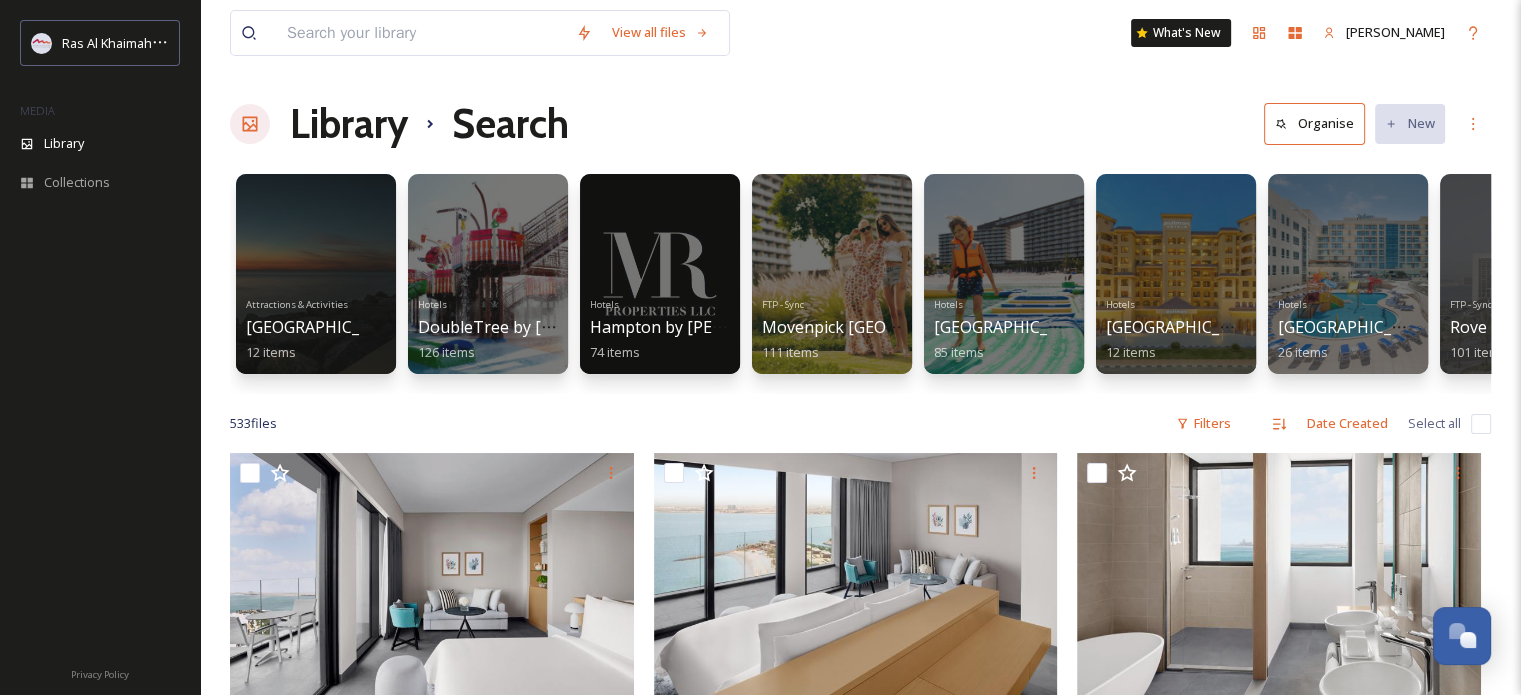 scroll, scrollTop: 0, scrollLeft: 0, axis: both 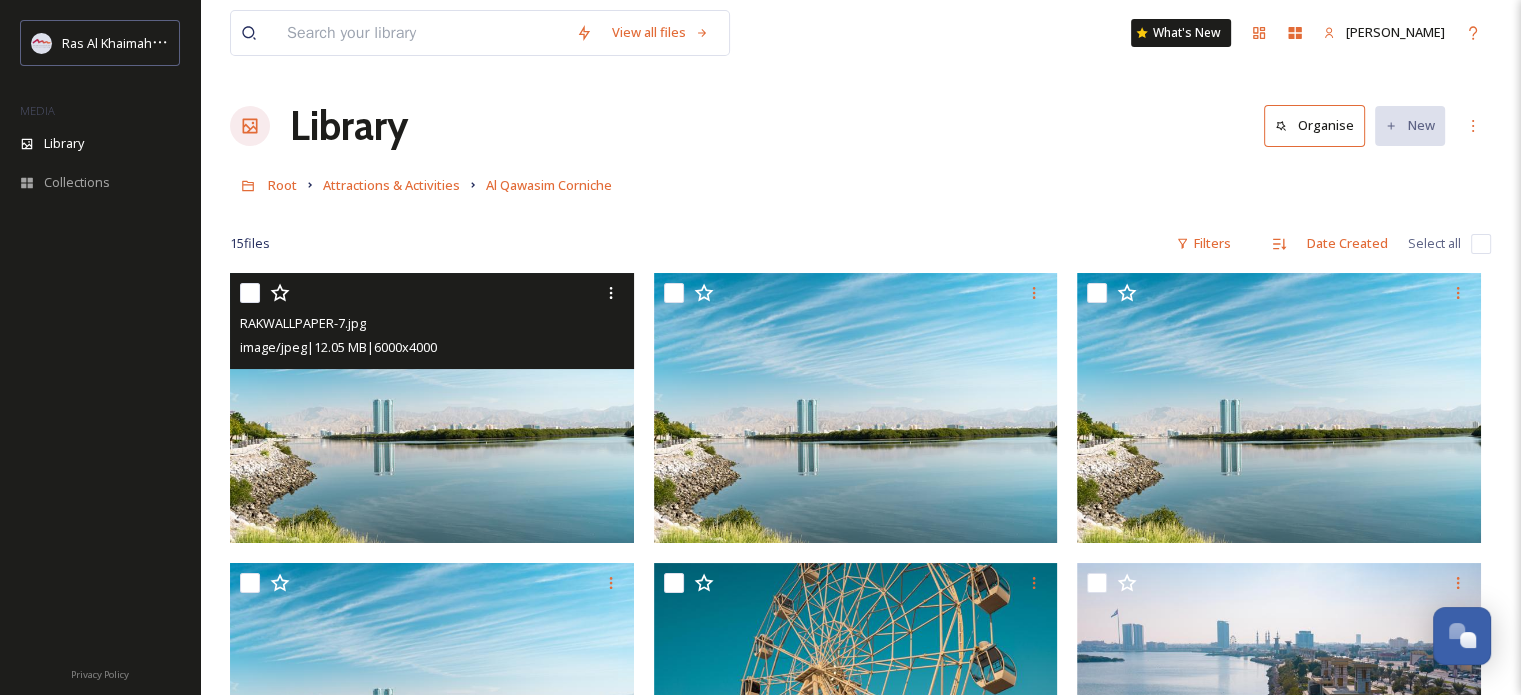 click at bounding box center [432, 408] 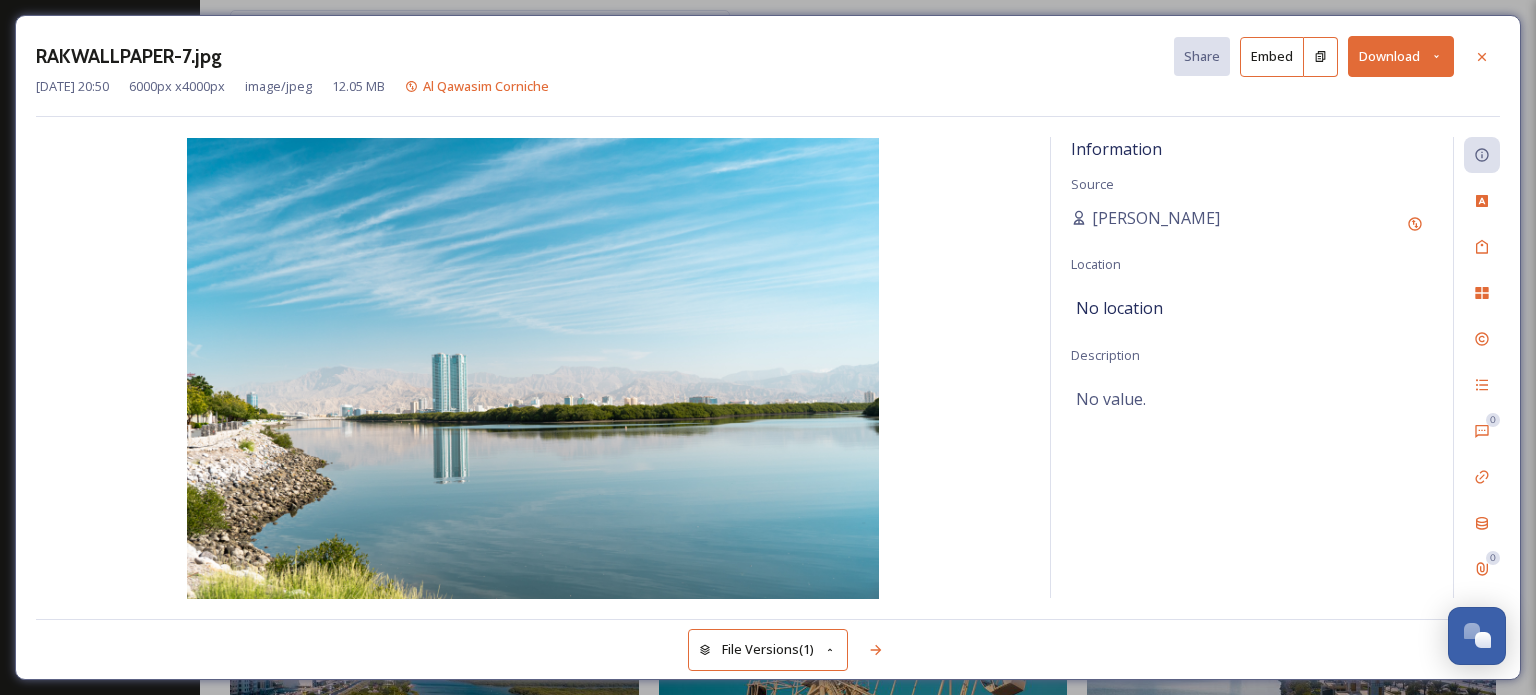 click on "RAKWALLPAPER-7.jpg Share Embed Download [DATE] 20:50 6000 px x  4000 px image/jpeg 12.05 MB Al Qawasim Corniche Information Source [PERSON_NAME] Location No location Description No value. 0 0 File Versions  (1)" at bounding box center [768, 347] 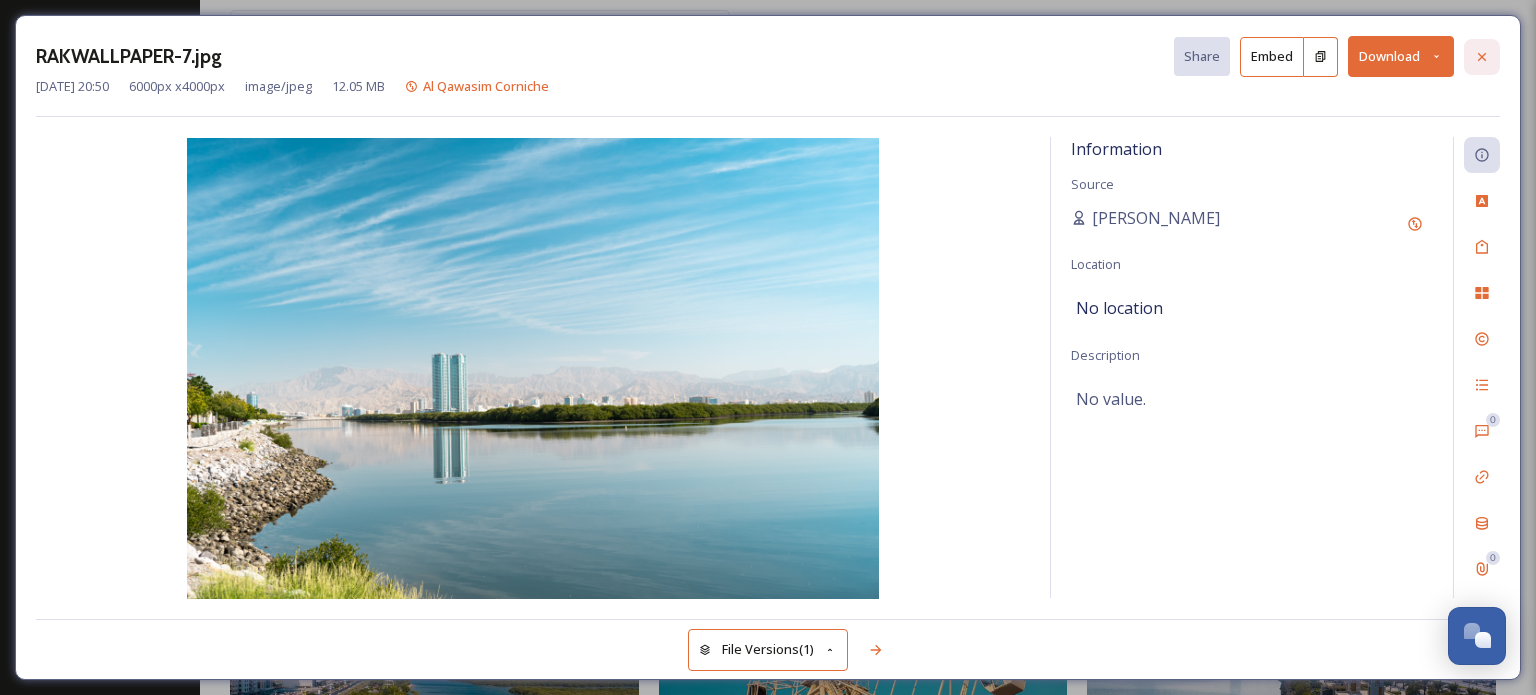 click 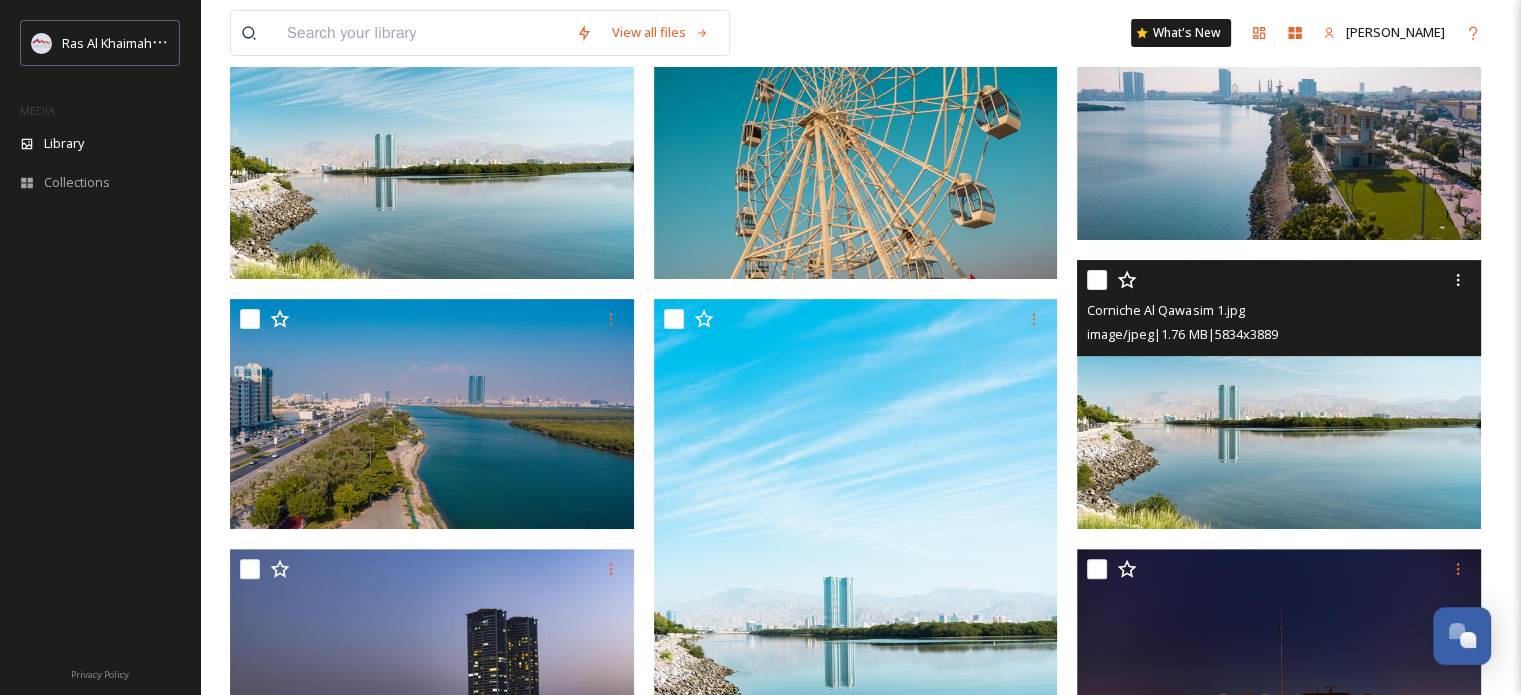 scroll, scrollTop: 343, scrollLeft: 0, axis: vertical 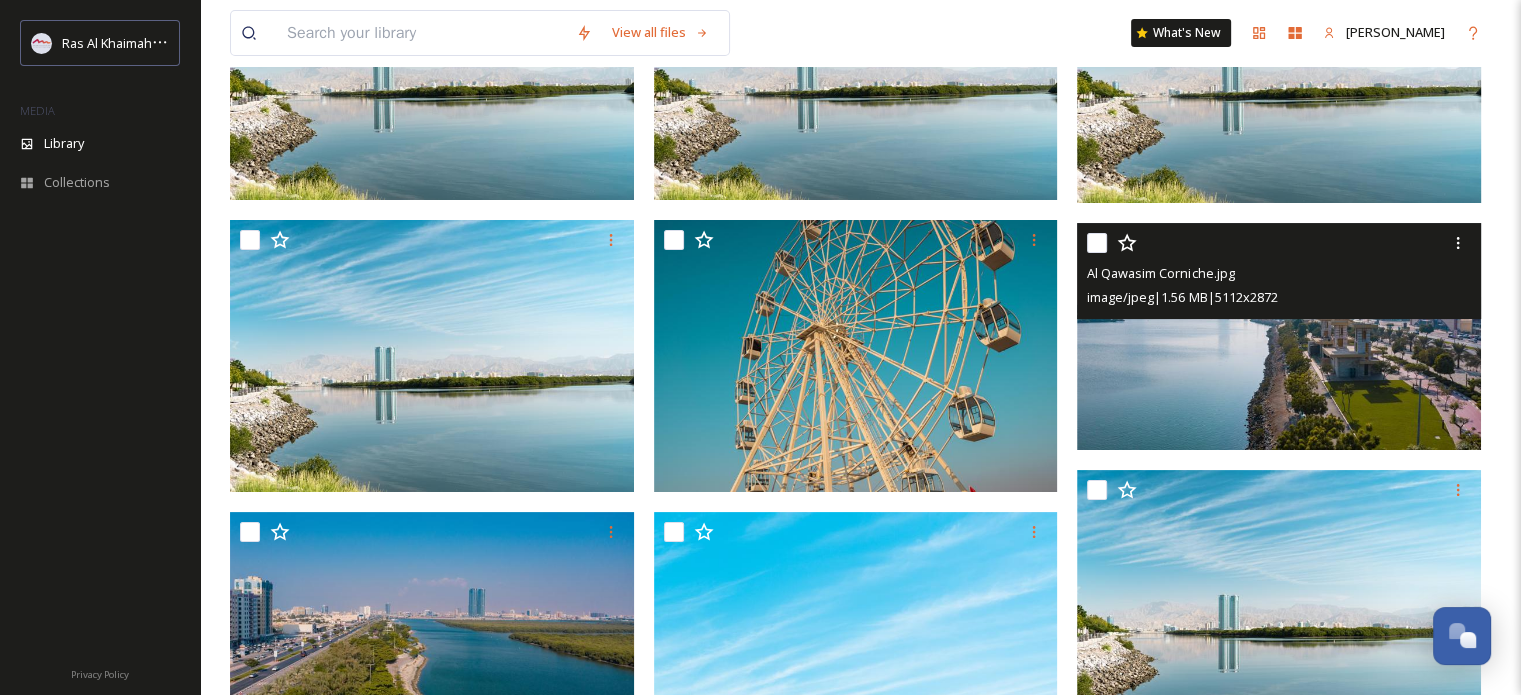 click at bounding box center (1279, 336) 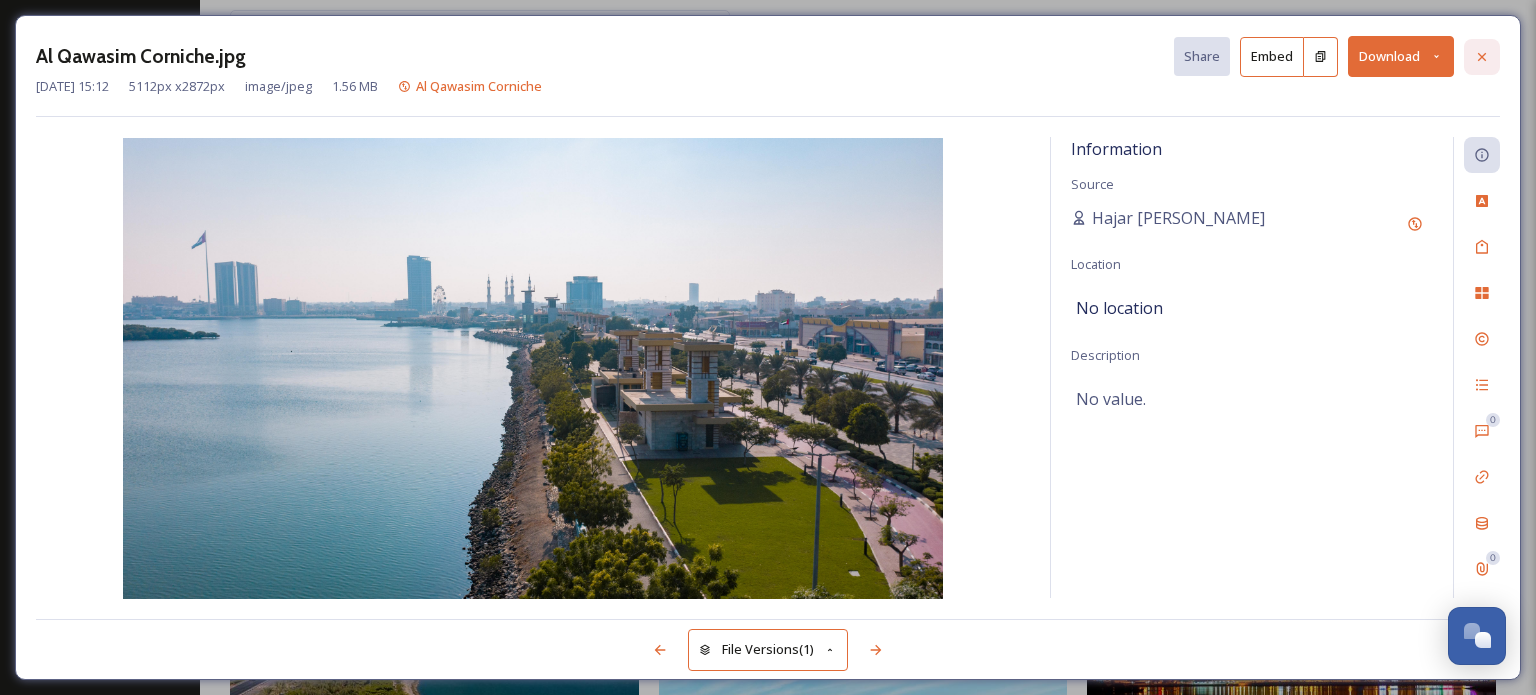 click 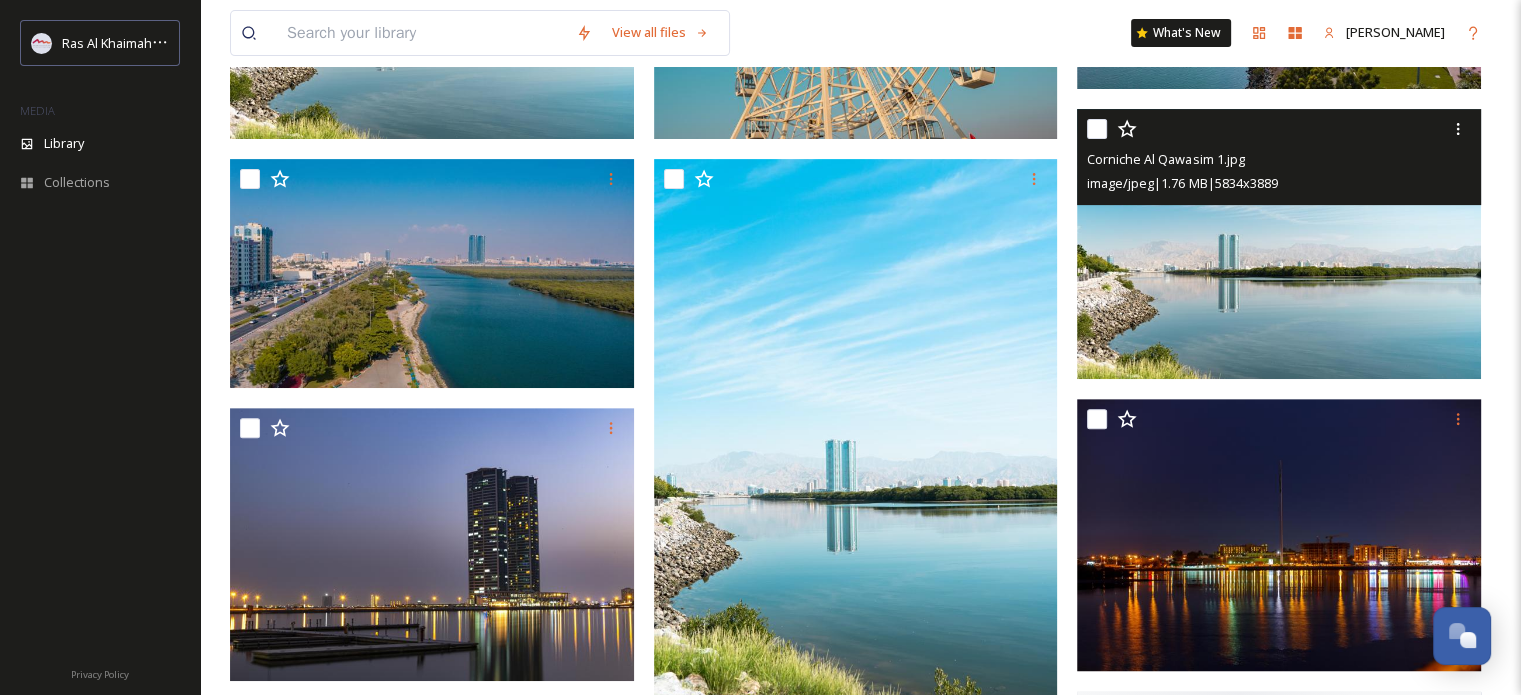 scroll, scrollTop: 702, scrollLeft: 0, axis: vertical 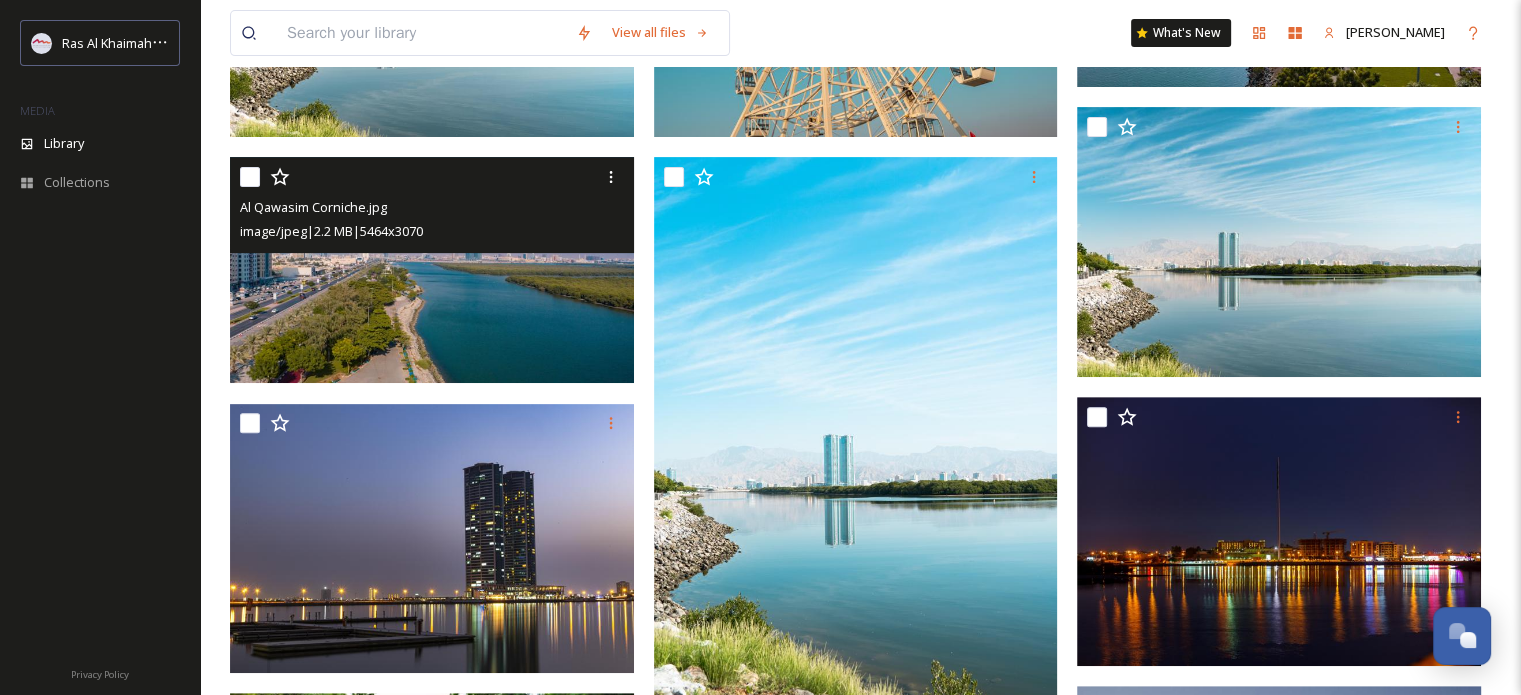 click at bounding box center (432, 270) 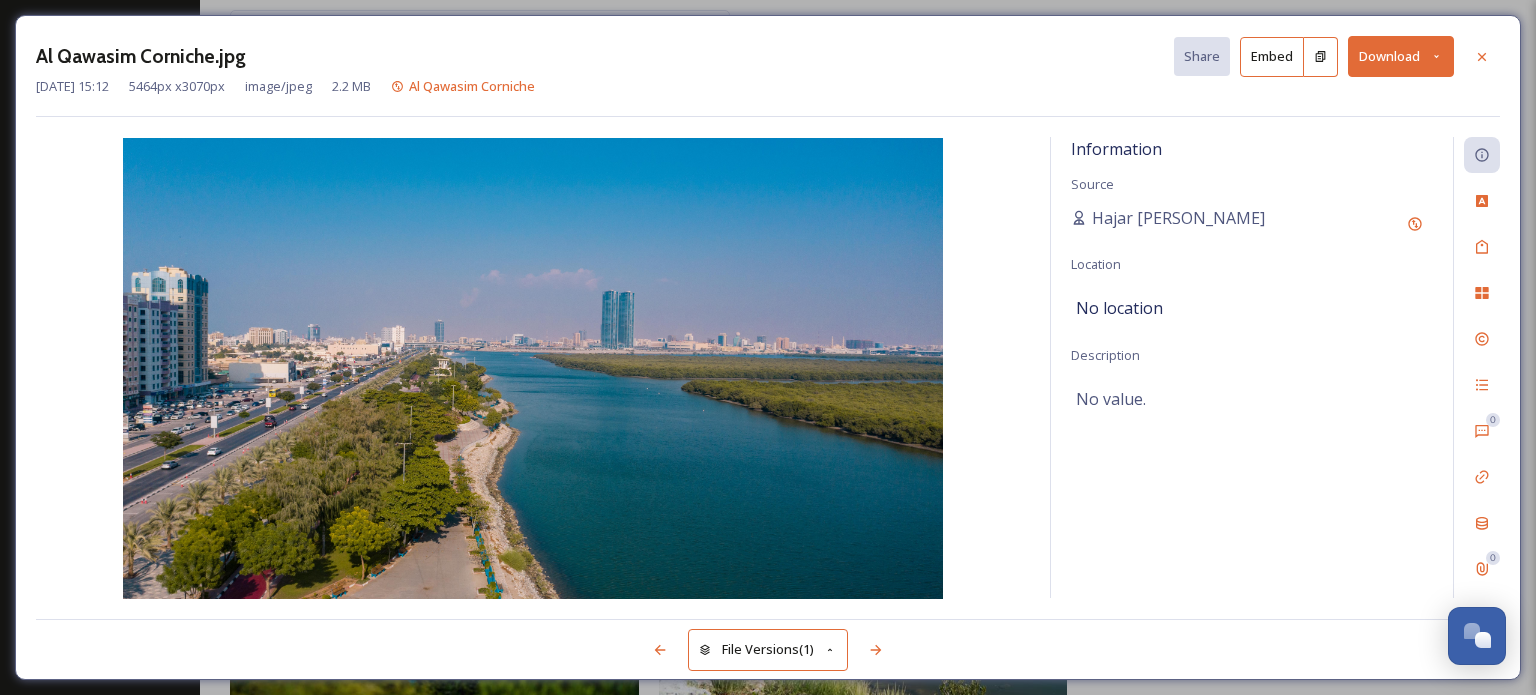 click on "[DATE] 15:12 5464 px x  3070 px image/jpeg 2.2 MB Al Qawasim Corniche" at bounding box center [768, 86] 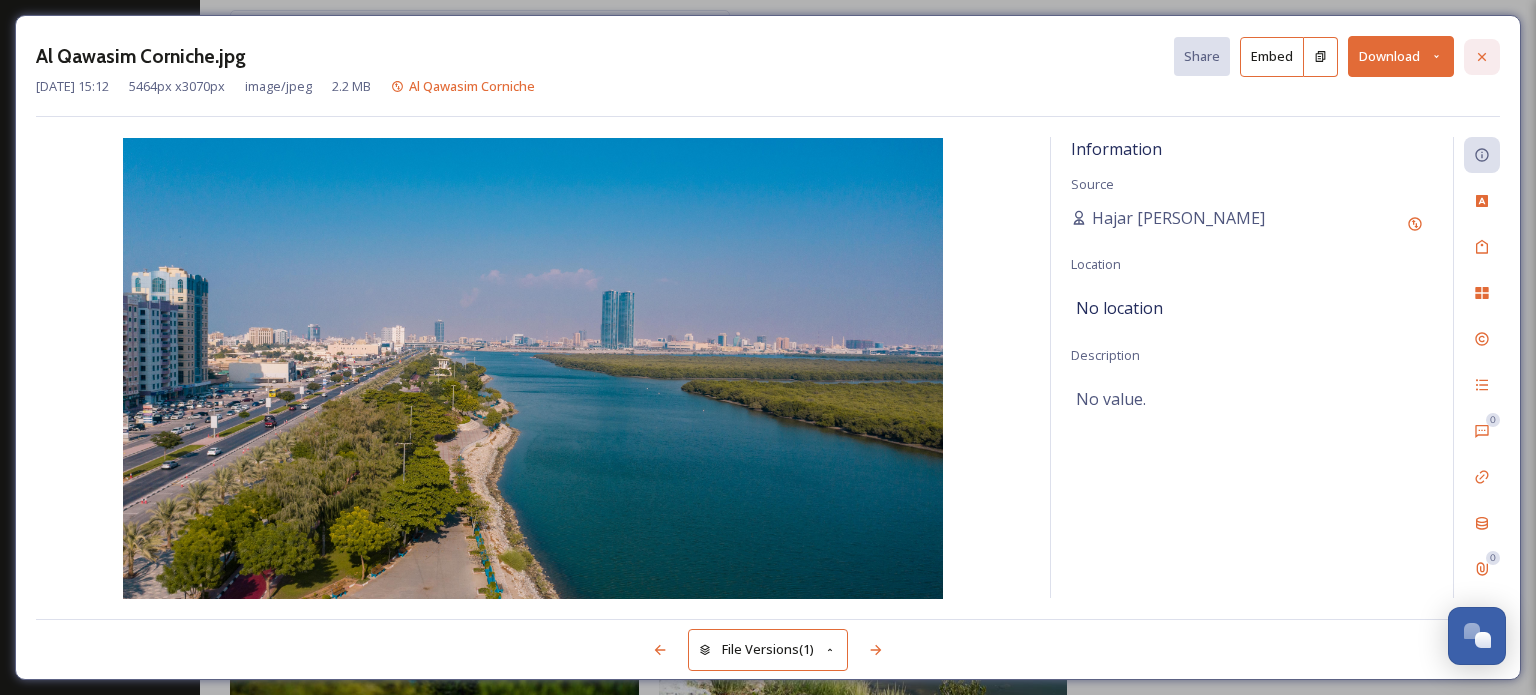 click 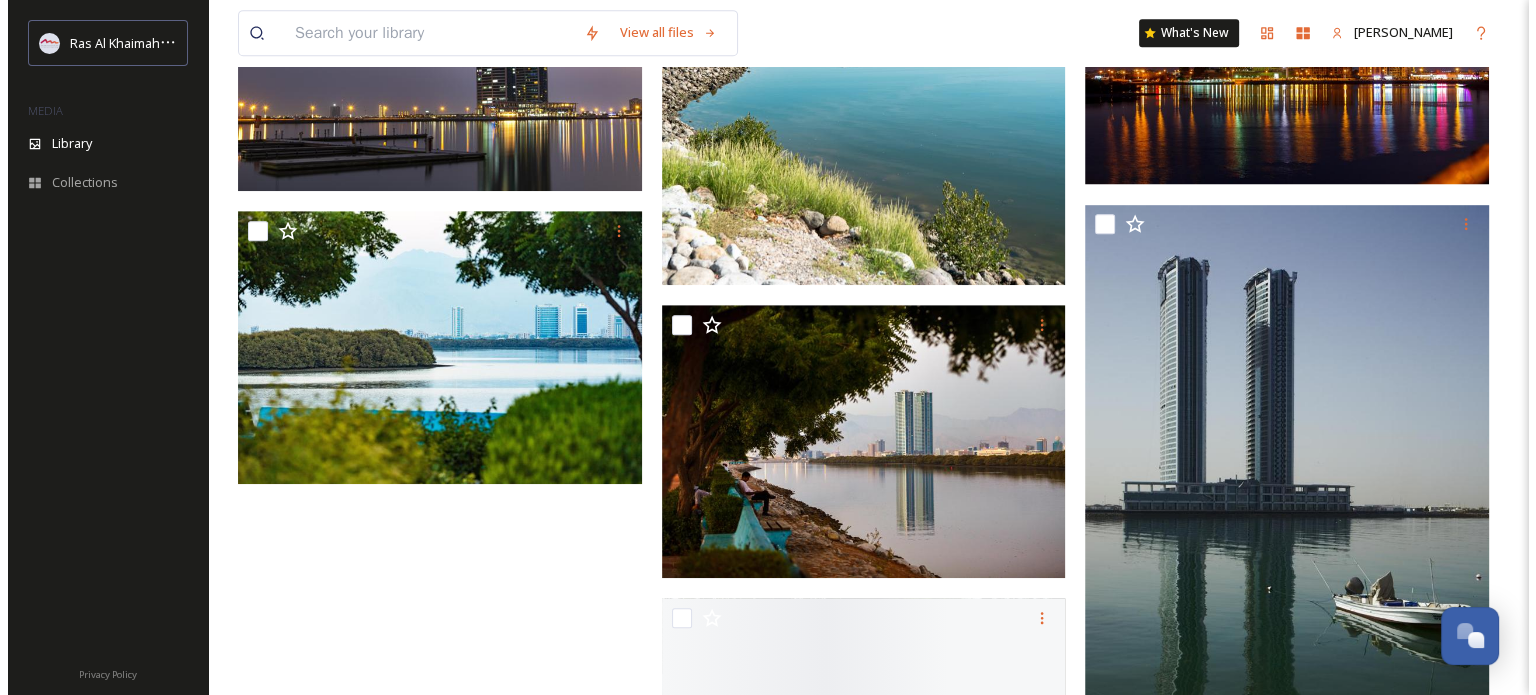 scroll, scrollTop: 1194, scrollLeft: 0, axis: vertical 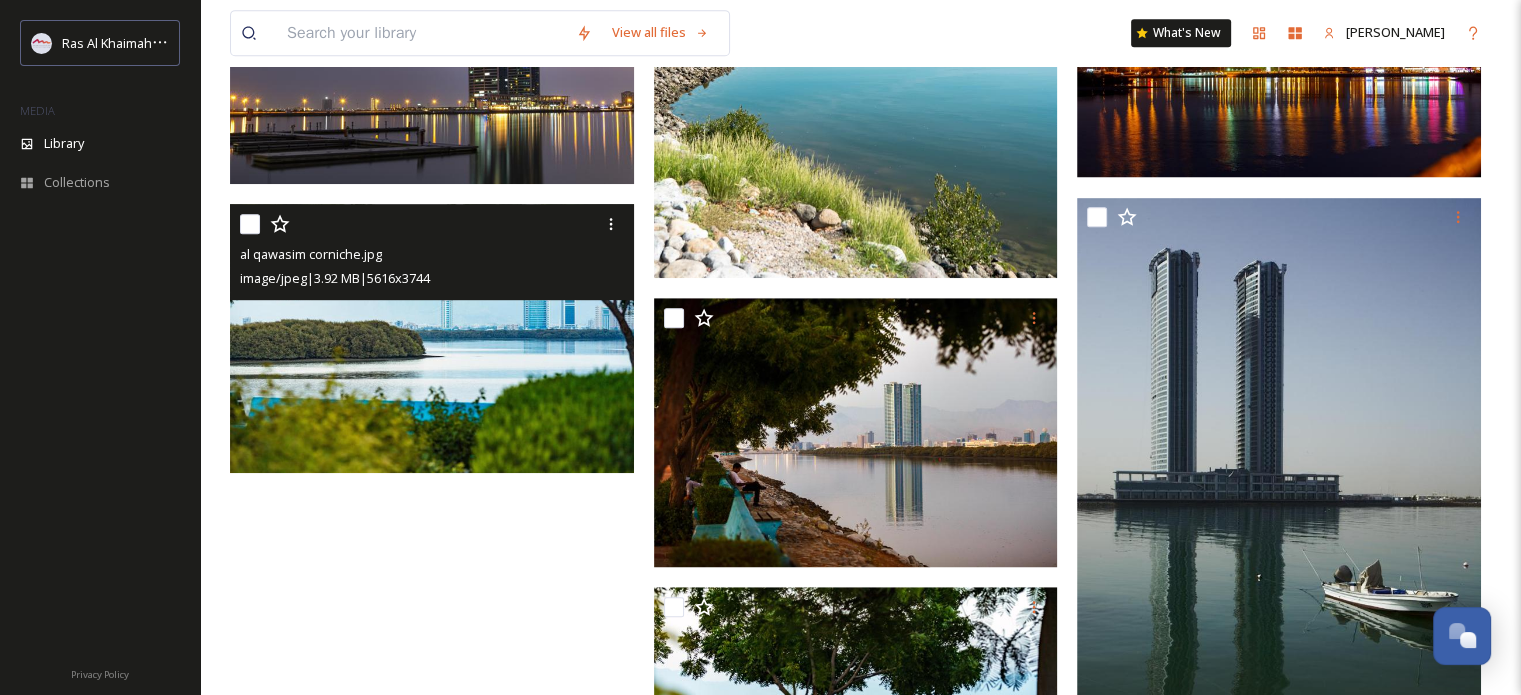 click at bounding box center (432, 339) 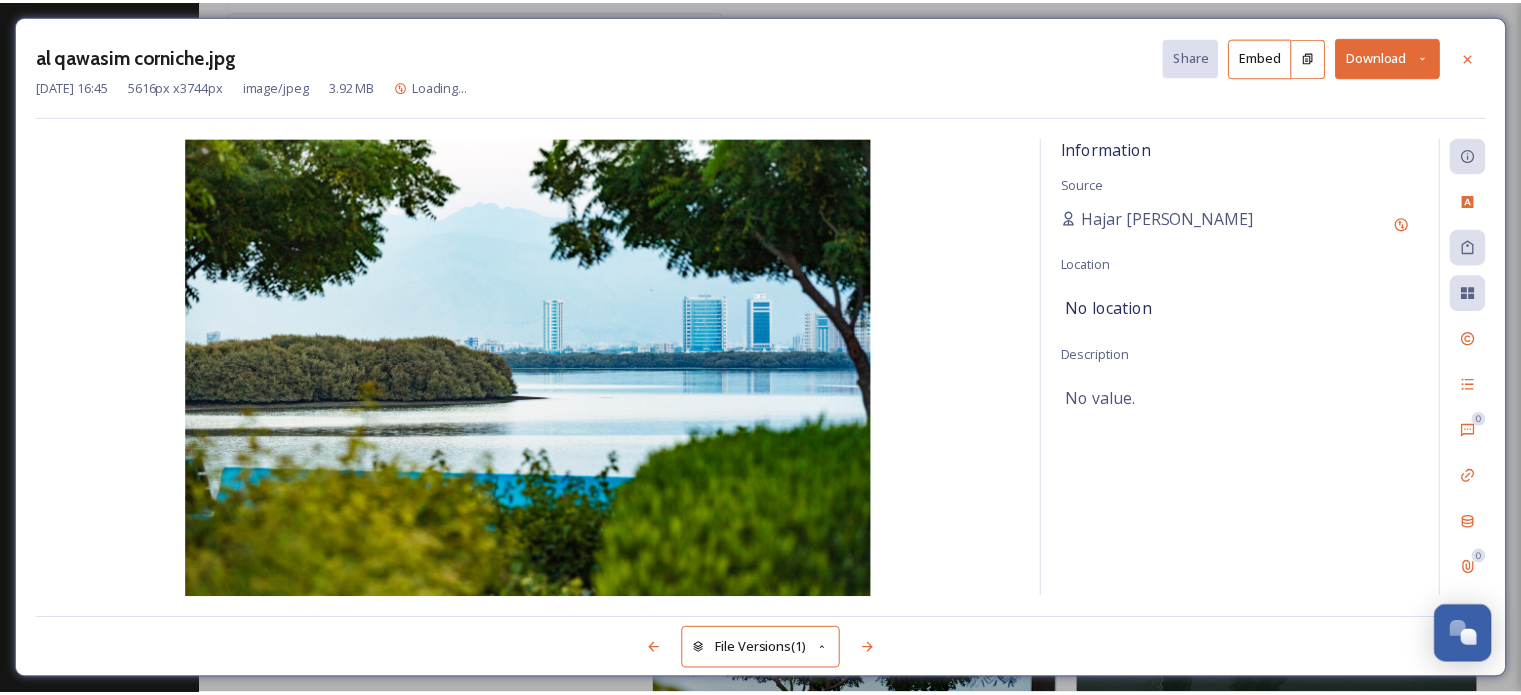 scroll, scrollTop: 1196, scrollLeft: 0, axis: vertical 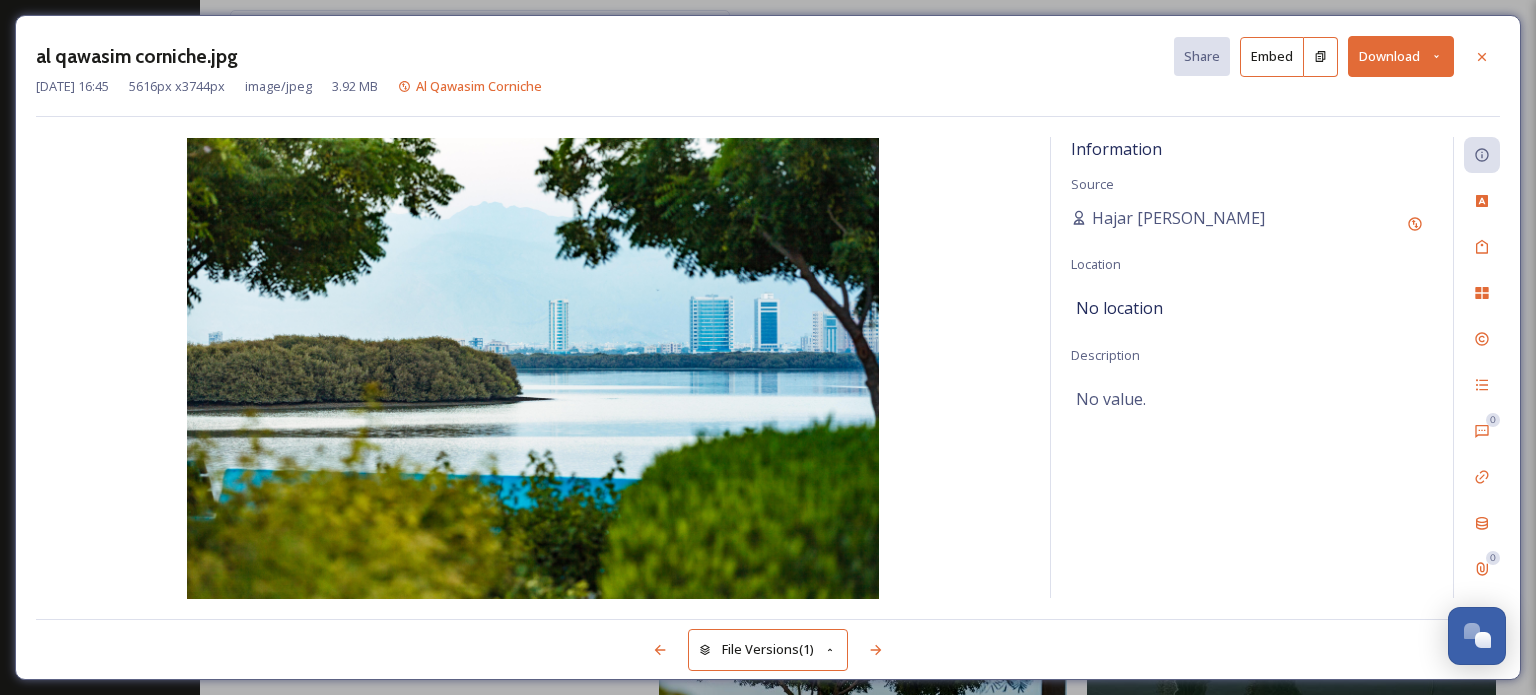 click on "al qawasim corniche.jpg Share Embed Download" at bounding box center (768, 56) 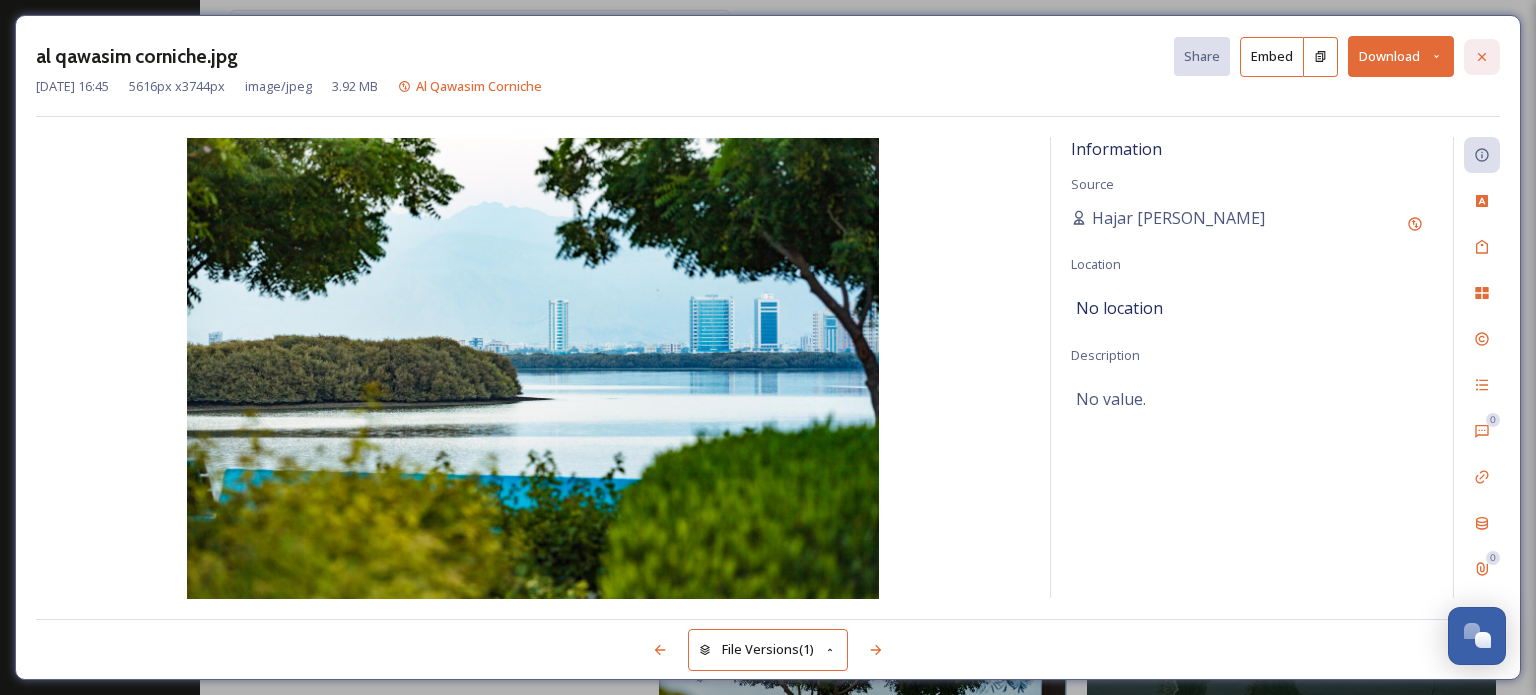 click at bounding box center (1482, 57) 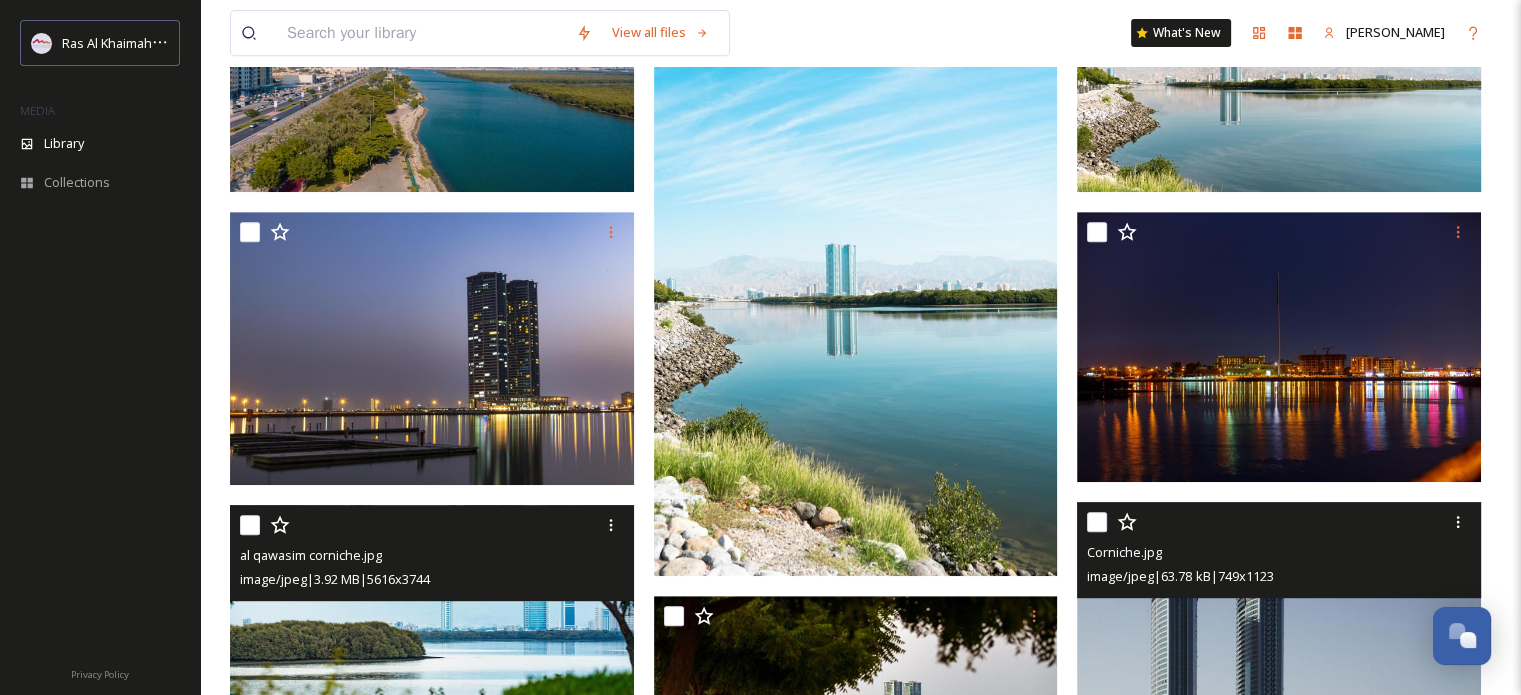 scroll, scrollTop: 898, scrollLeft: 0, axis: vertical 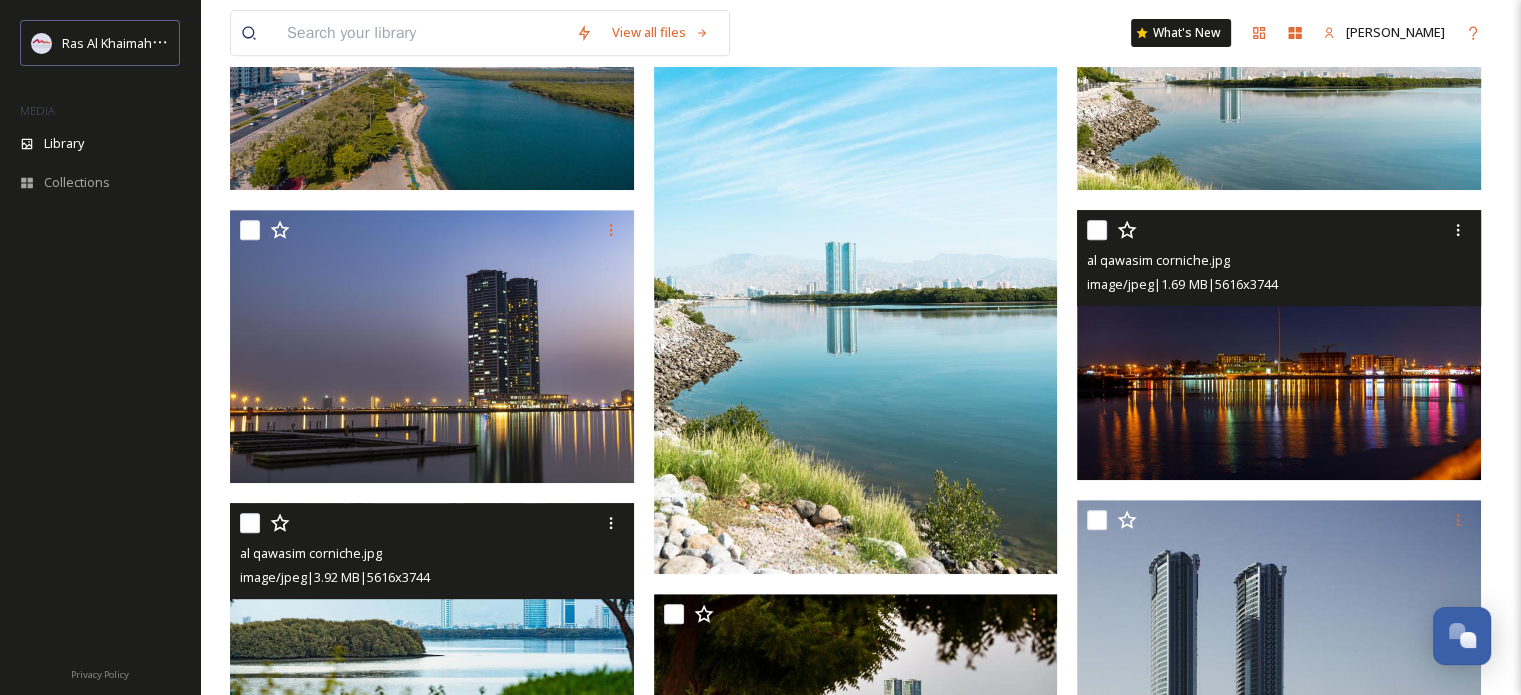 click at bounding box center (1279, 345) 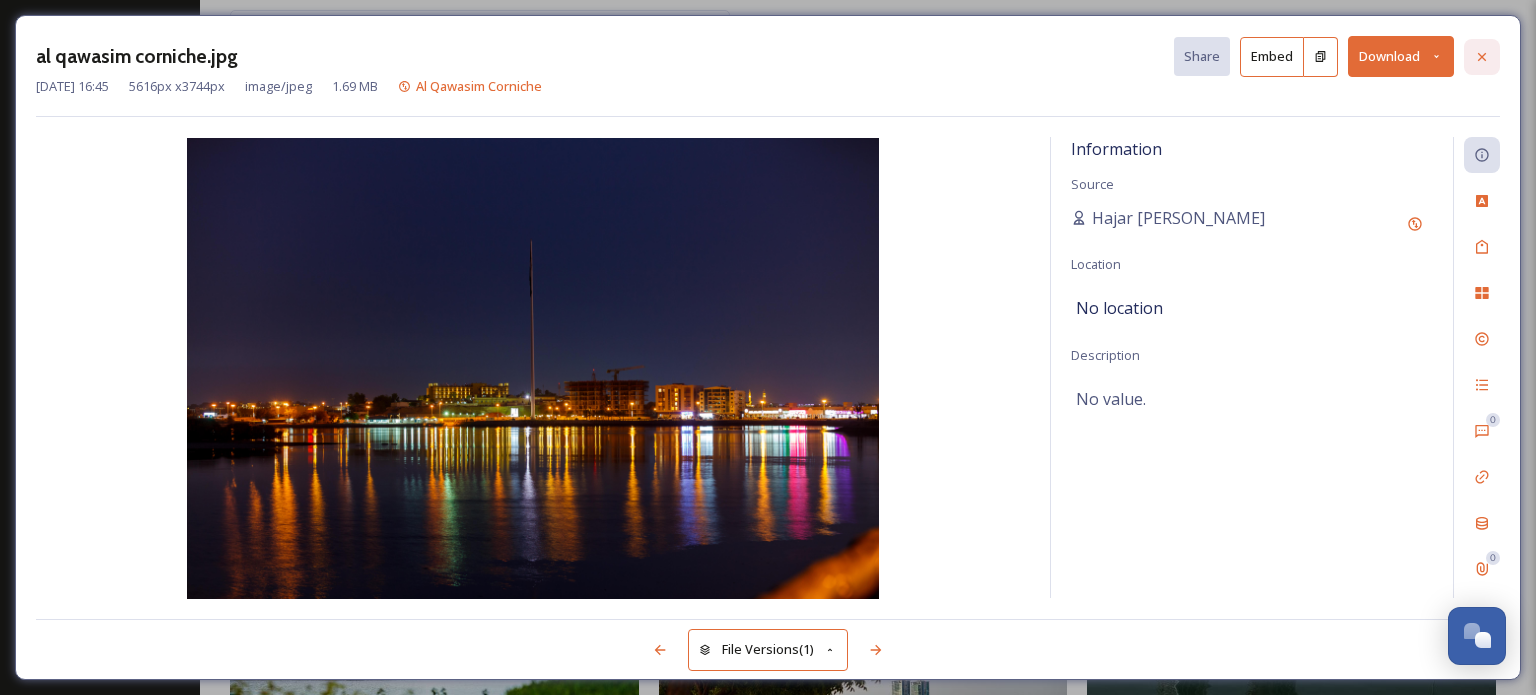 click 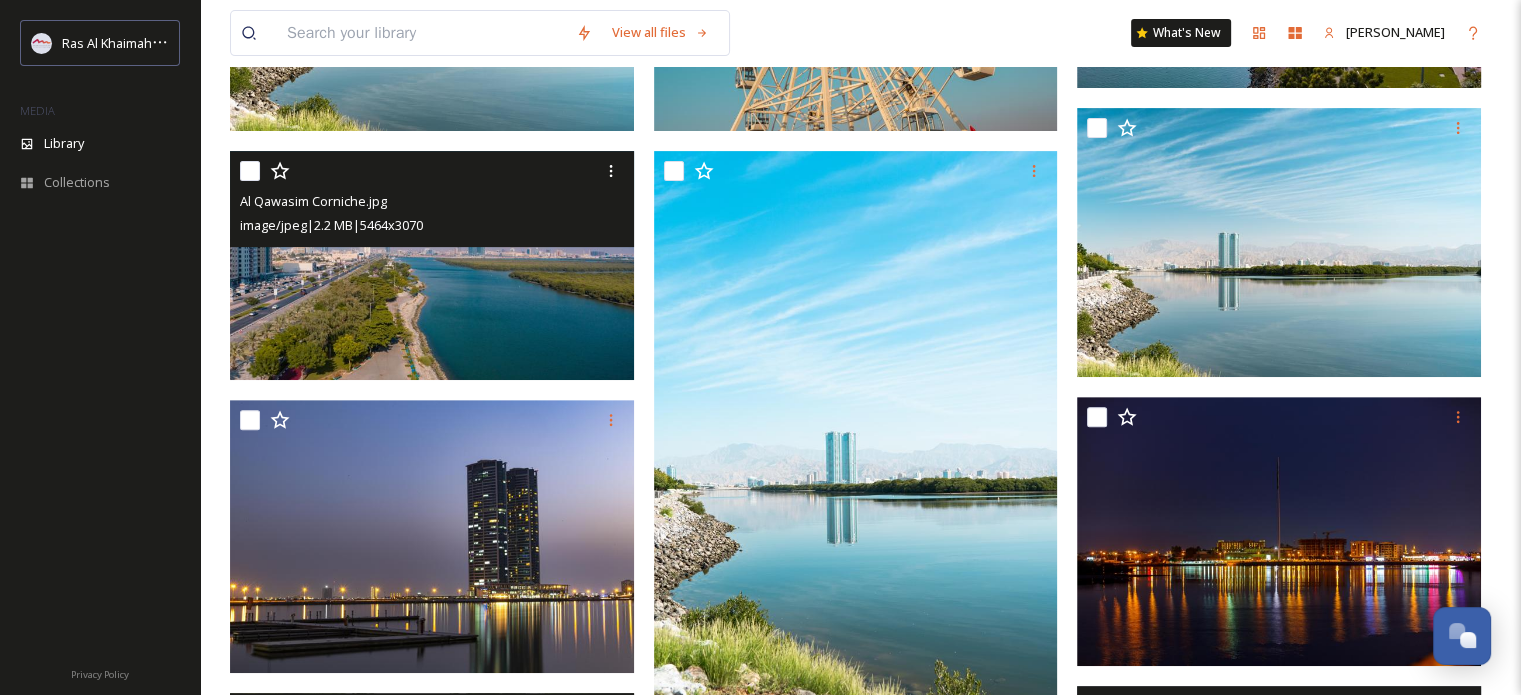 scroll, scrollTop: 600, scrollLeft: 0, axis: vertical 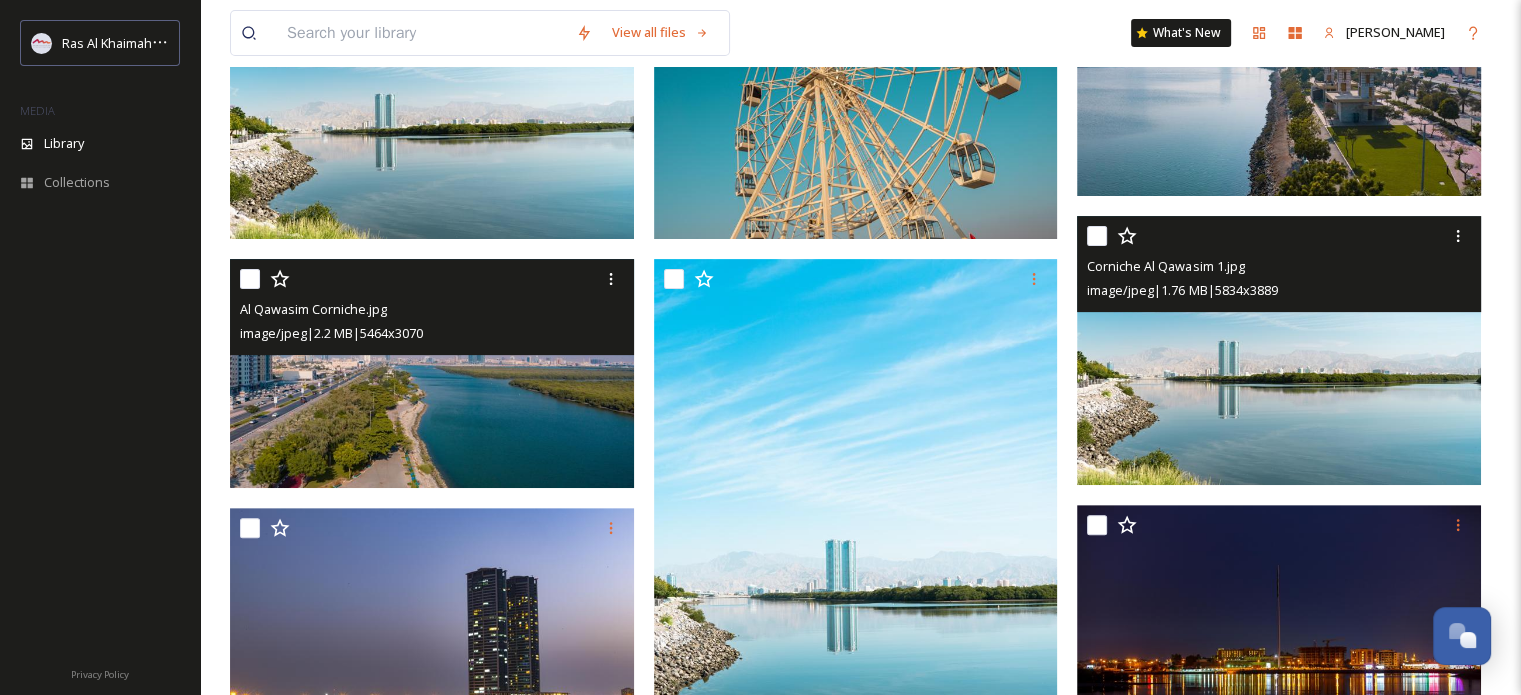 click at bounding box center [1281, 236] 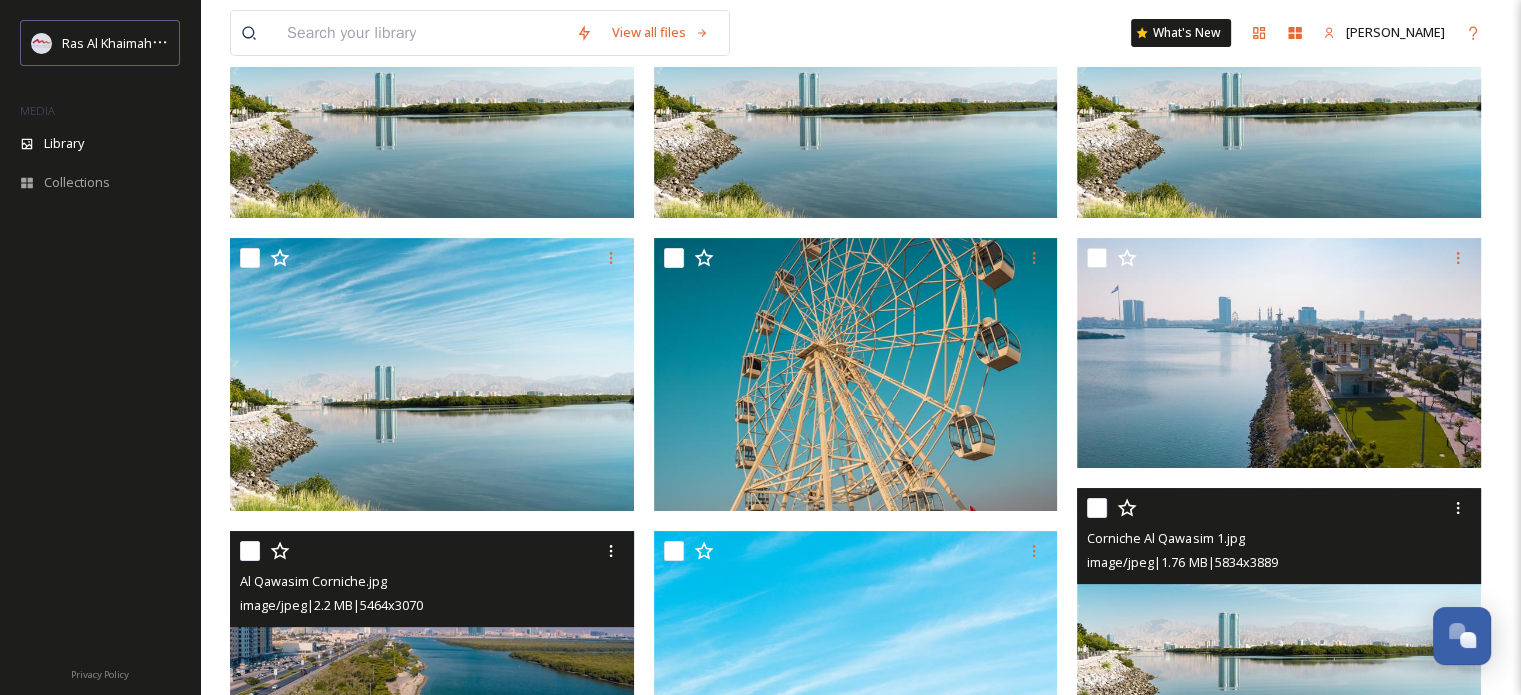 scroll, scrollTop: 0, scrollLeft: 0, axis: both 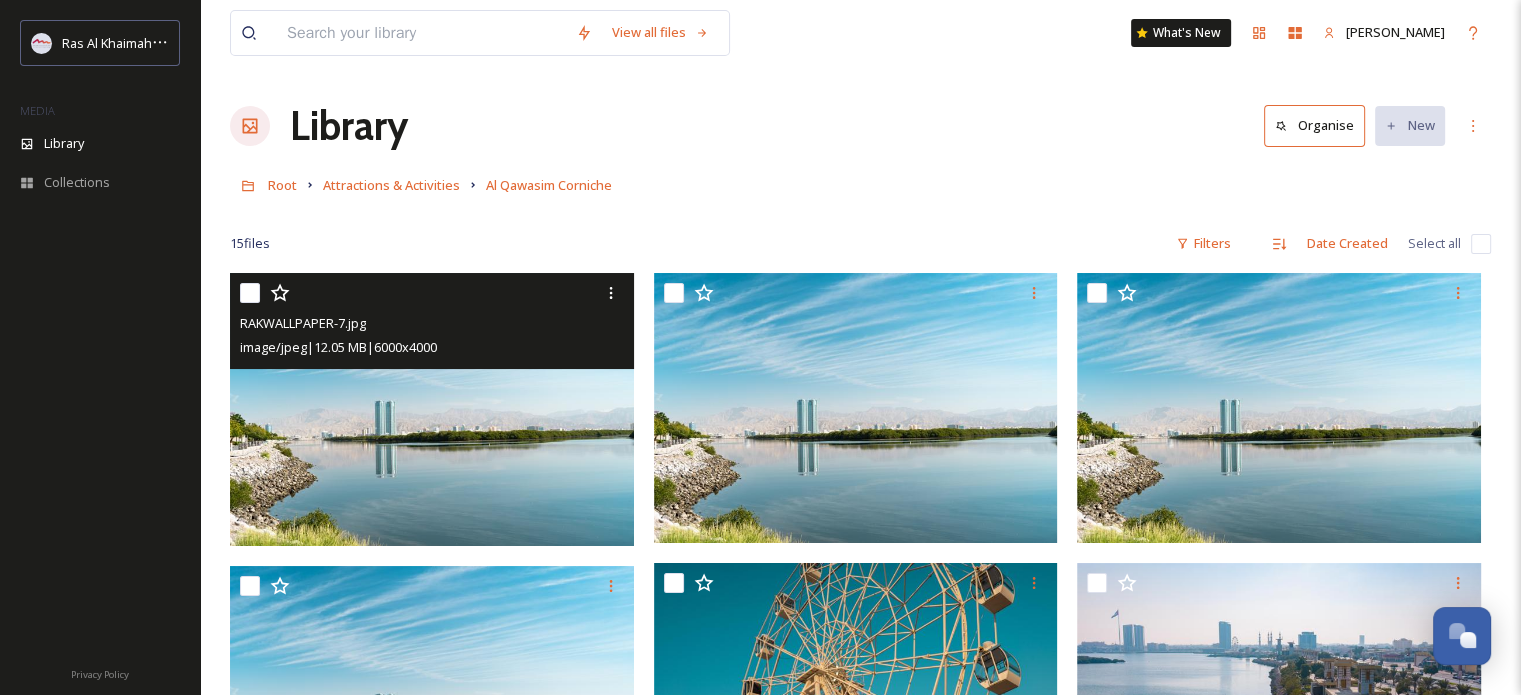 click at bounding box center [421, 33] 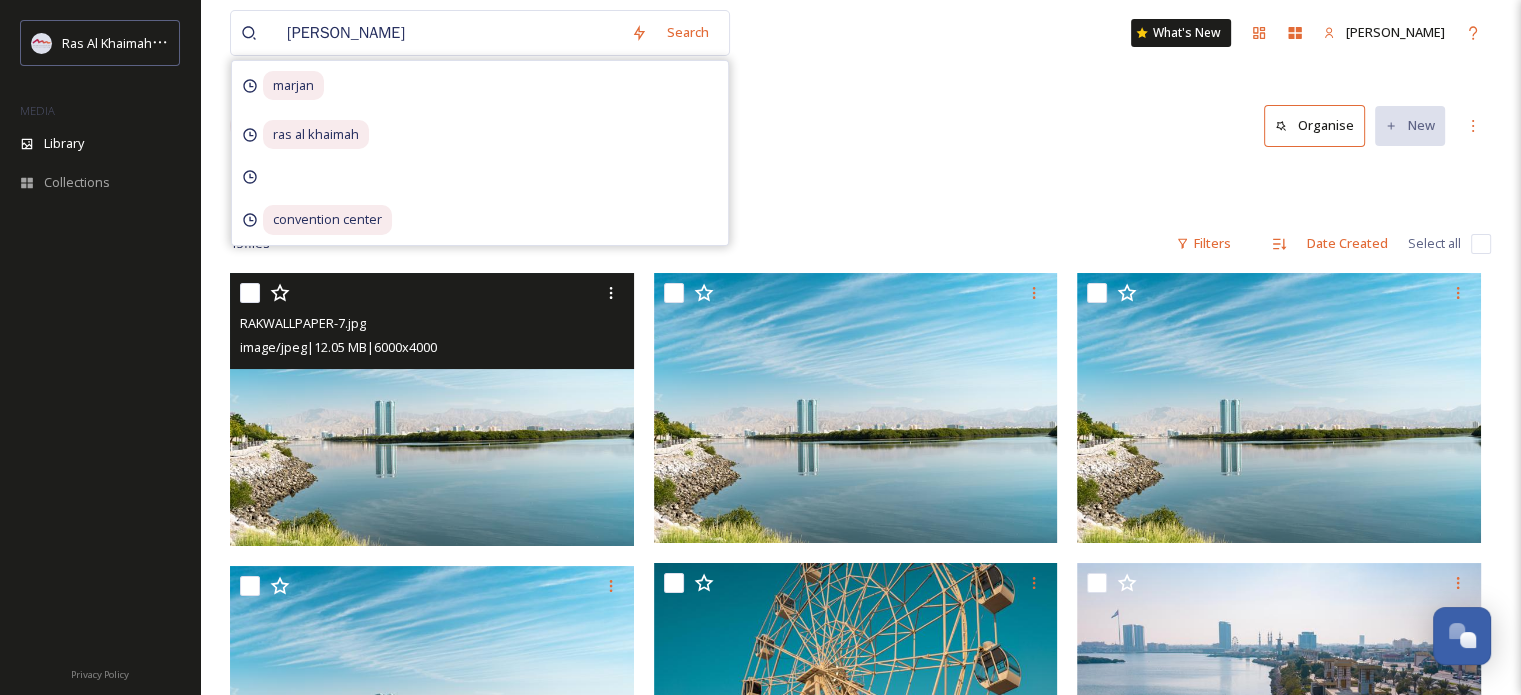 type on "[GEOGRAPHIC_DATA]" 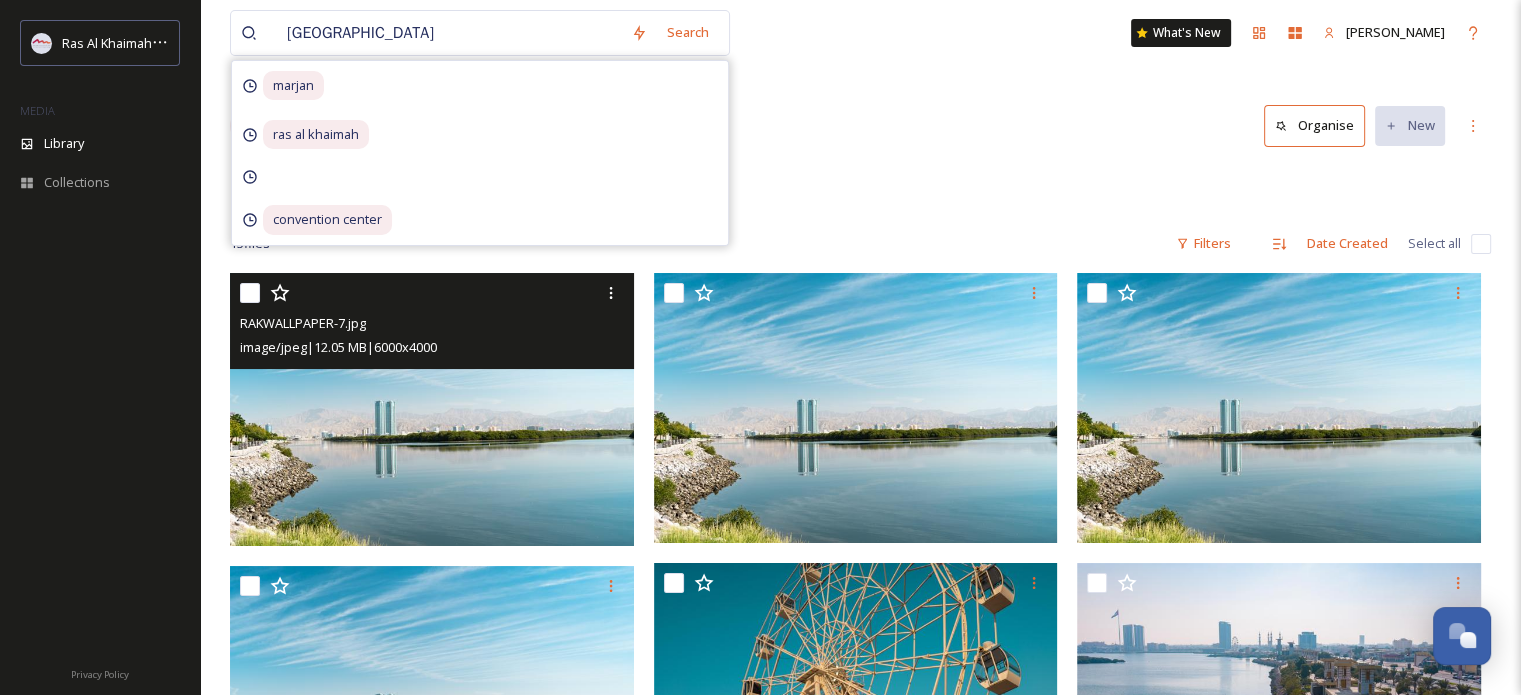 type 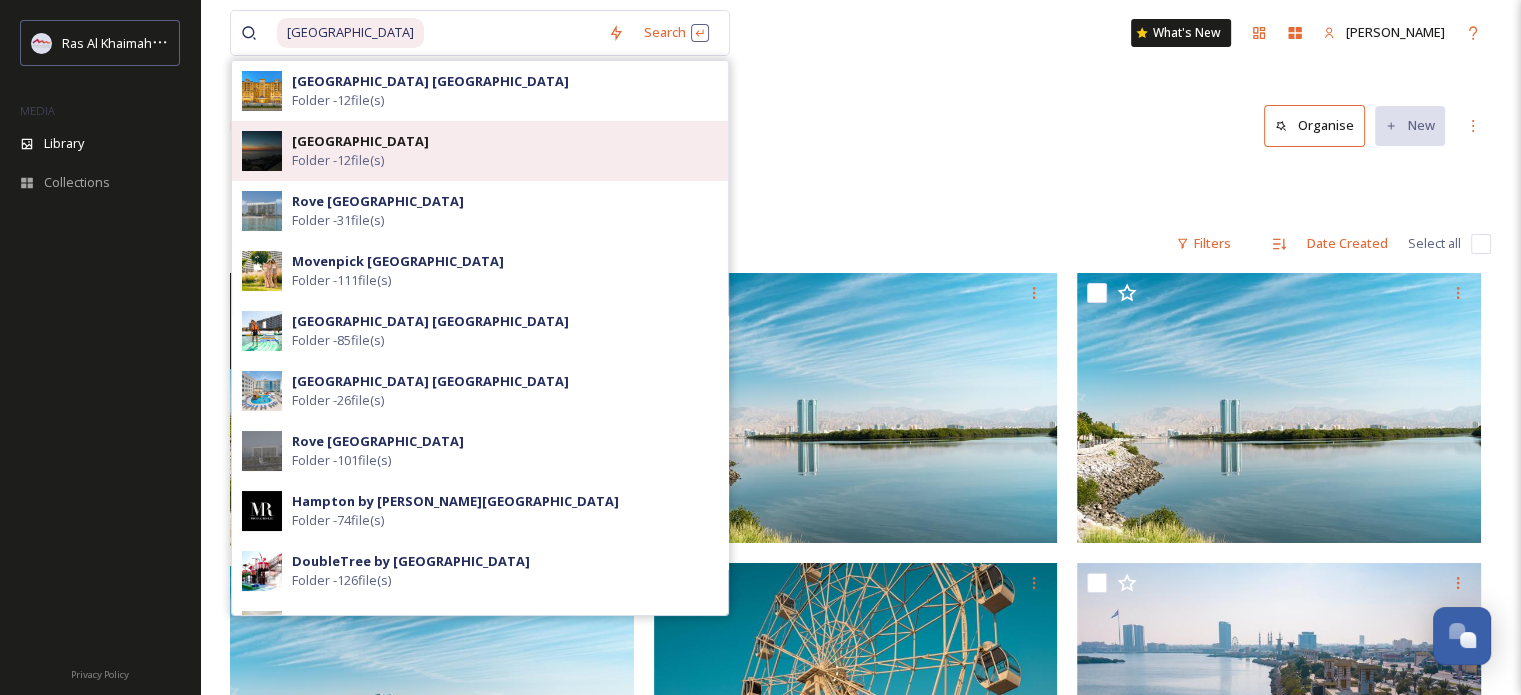 click on "Al Marjan Island Folder  -  12  file(s)" at bounding box center (505, 151) 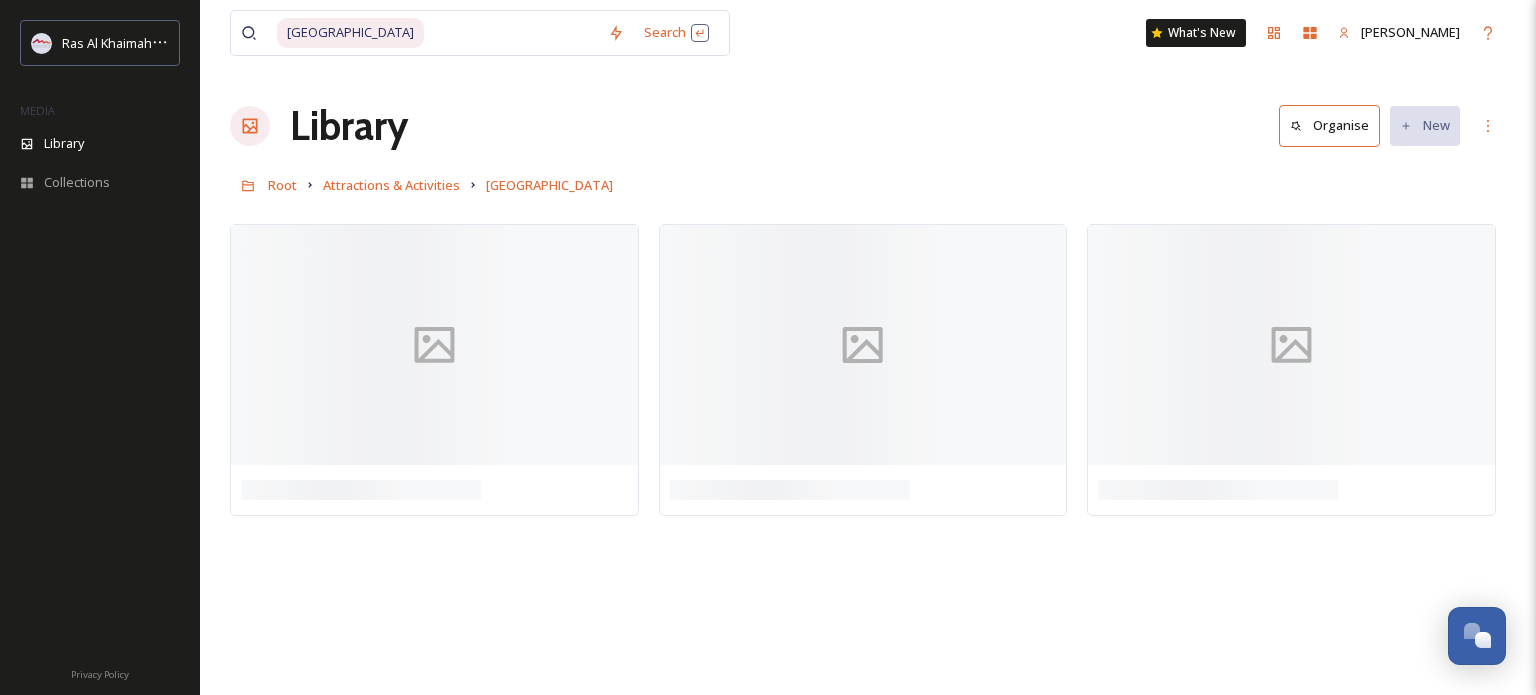 click on "[GEOGRAPHIC_DATA] Search What's [GEOGRAPHIC_DATA] Organise New Root Attractions & Activities Al Marjan Island Your Selections There is nothing here." at bounding box center [868, 347] 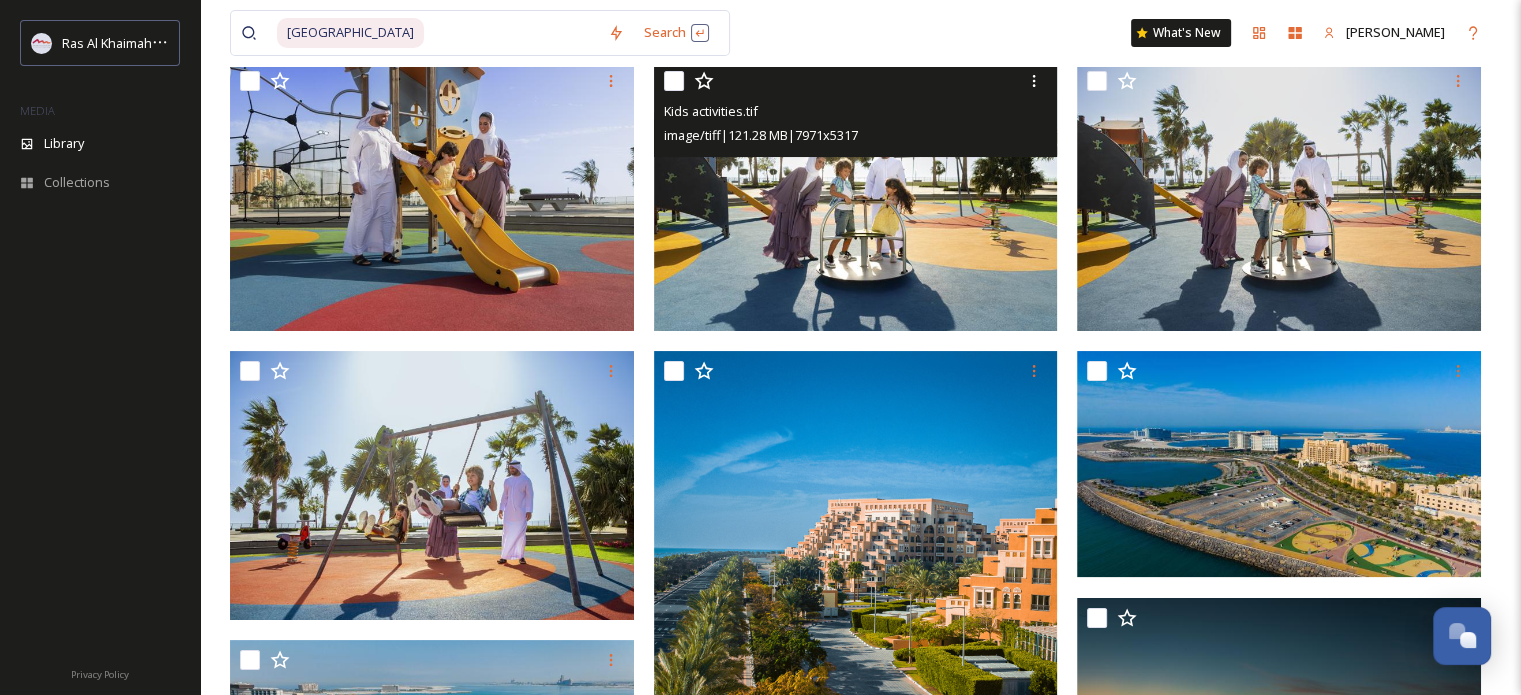 scroll, scrollTop: 212, scrollLeft: 0, axis: vertical 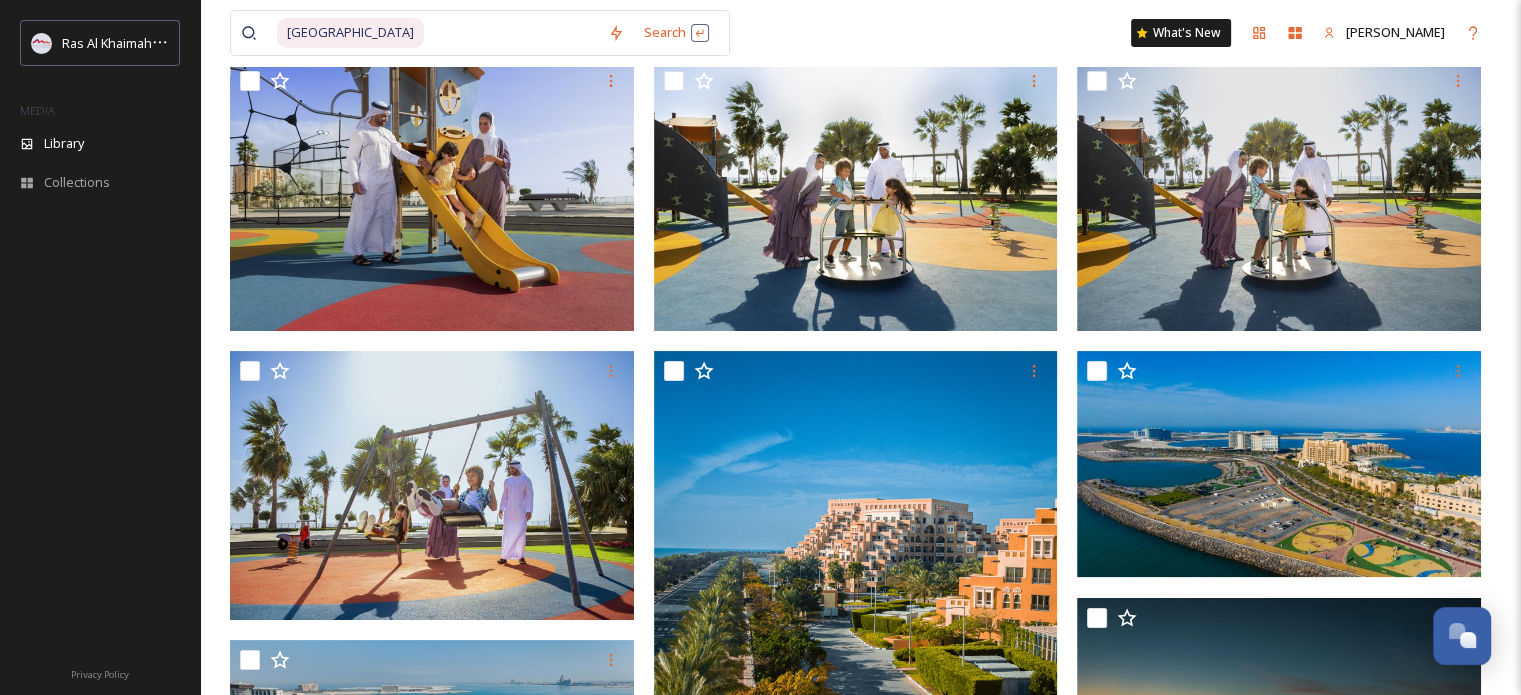 click on "[GEOGRAPHIC_DATA]" at bounding box center [350, 32] 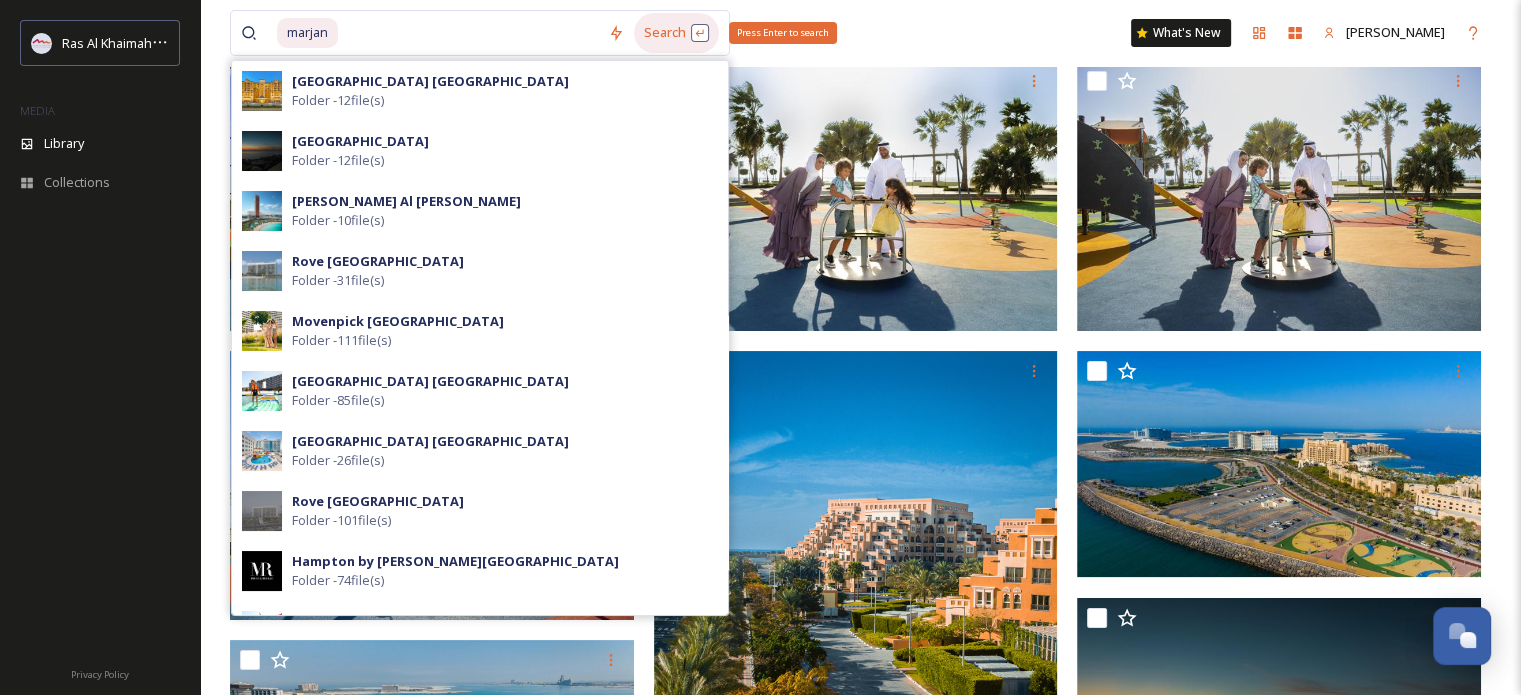 click on "Search Press Enter to search" at bounding box center [676, 32] 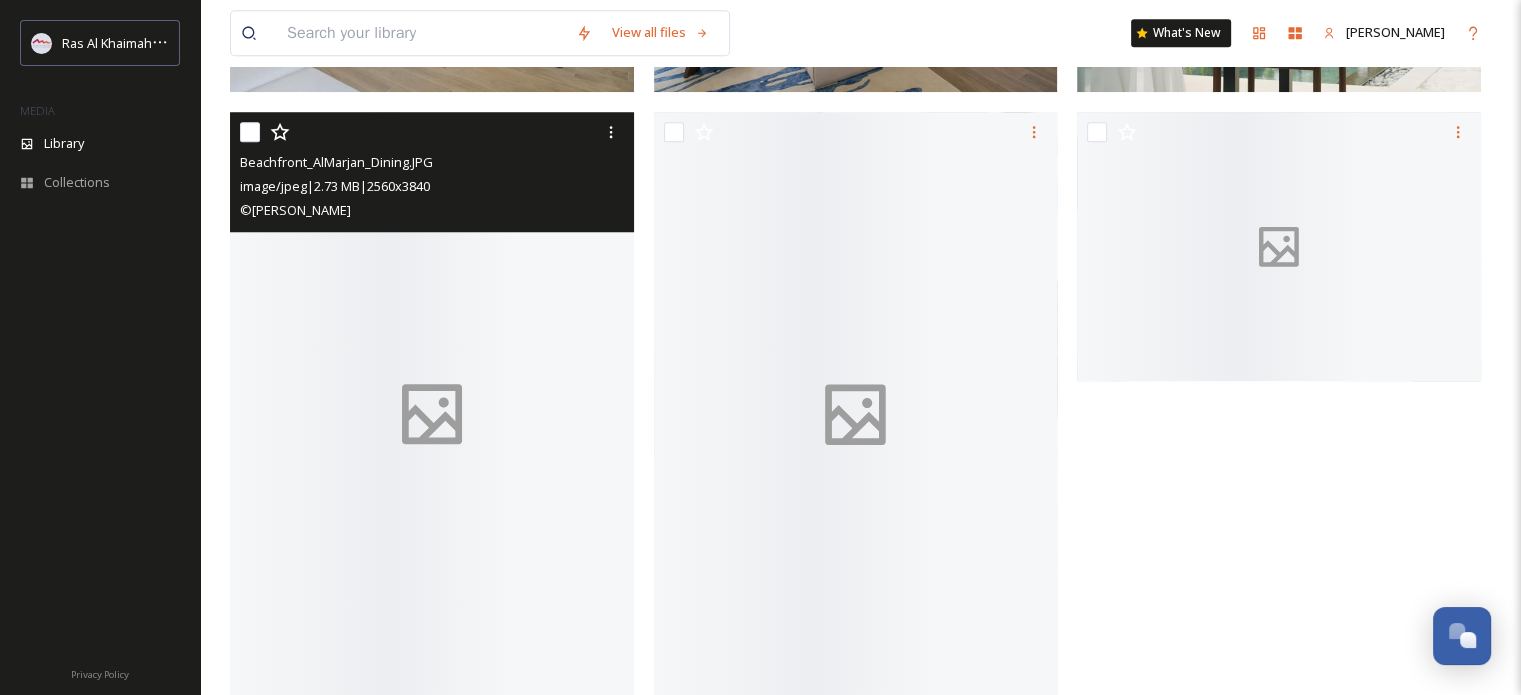 scroll, scrollTop: 1833, scrollLeft: 0, axis: vertical 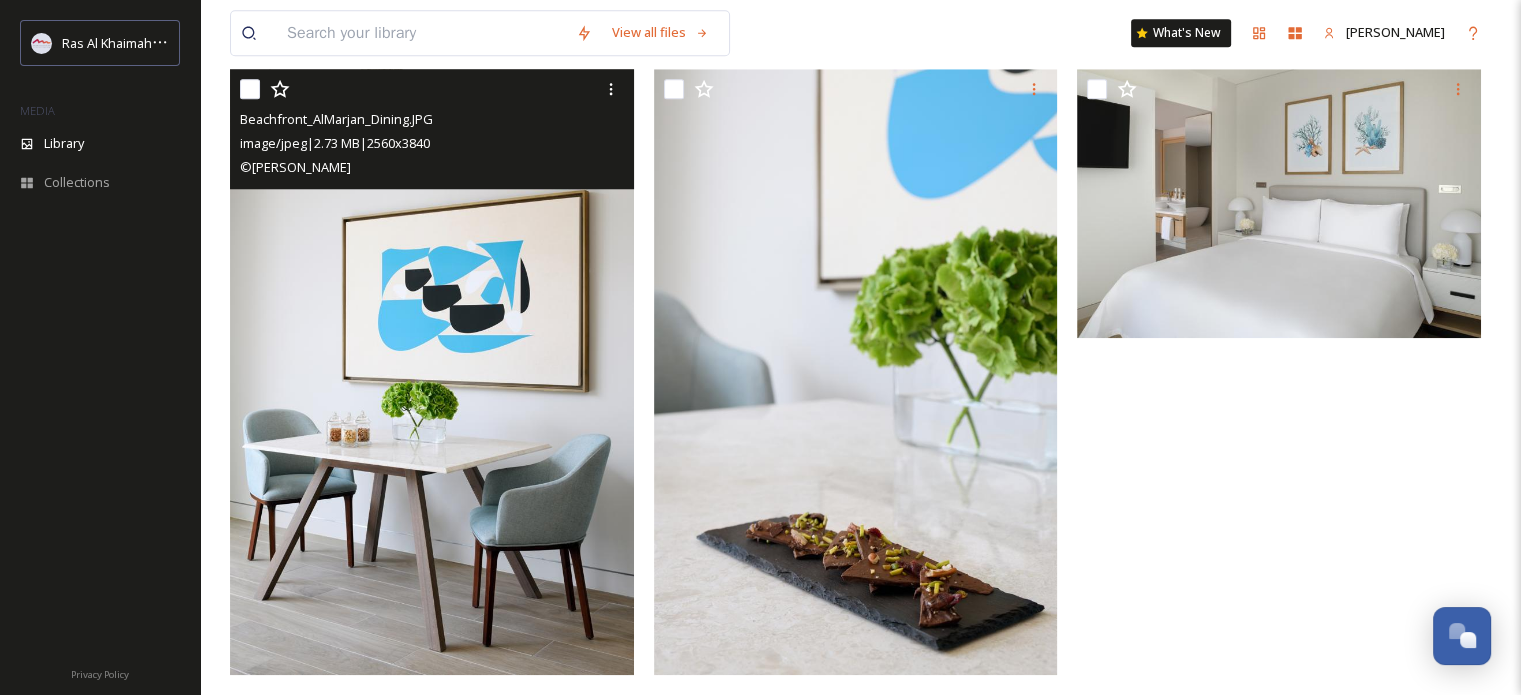 click at bounding box center (432, 372) 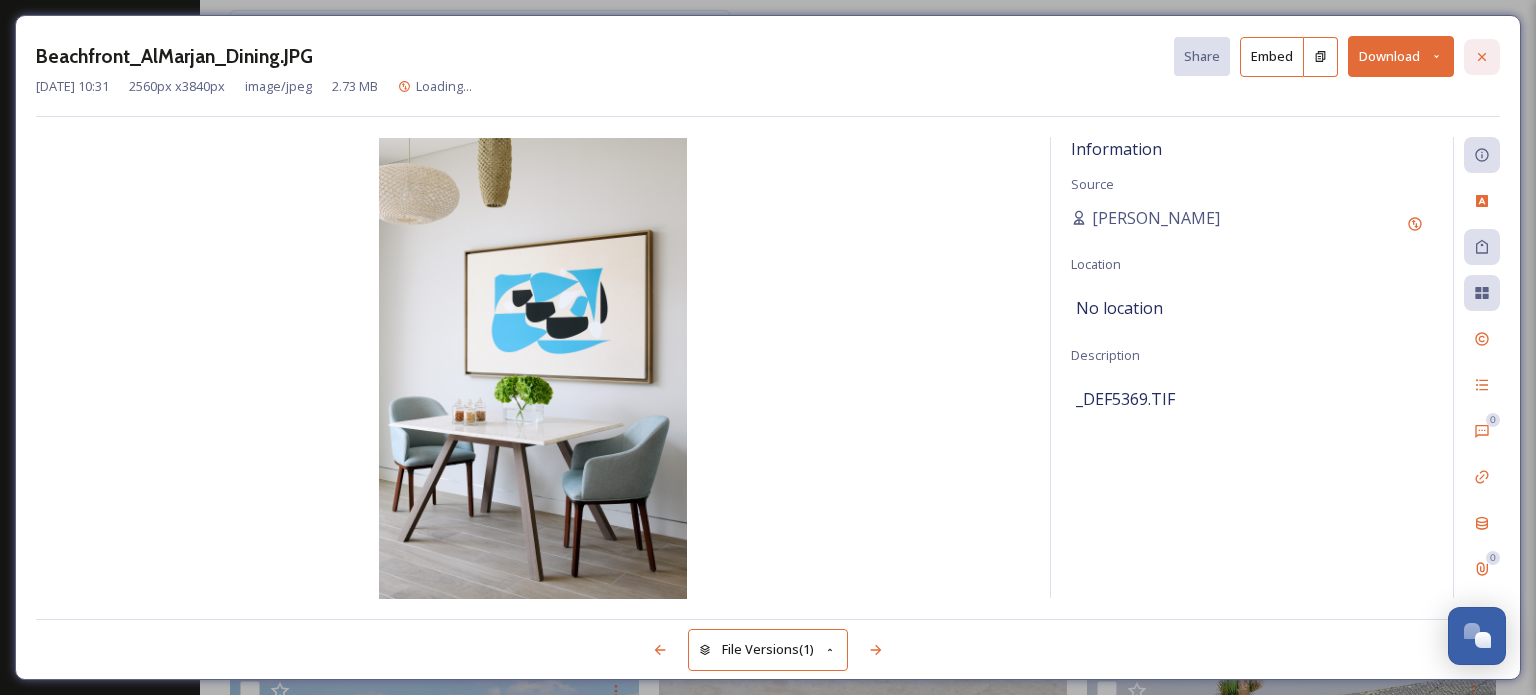 click at bounding box center [1482, 57] 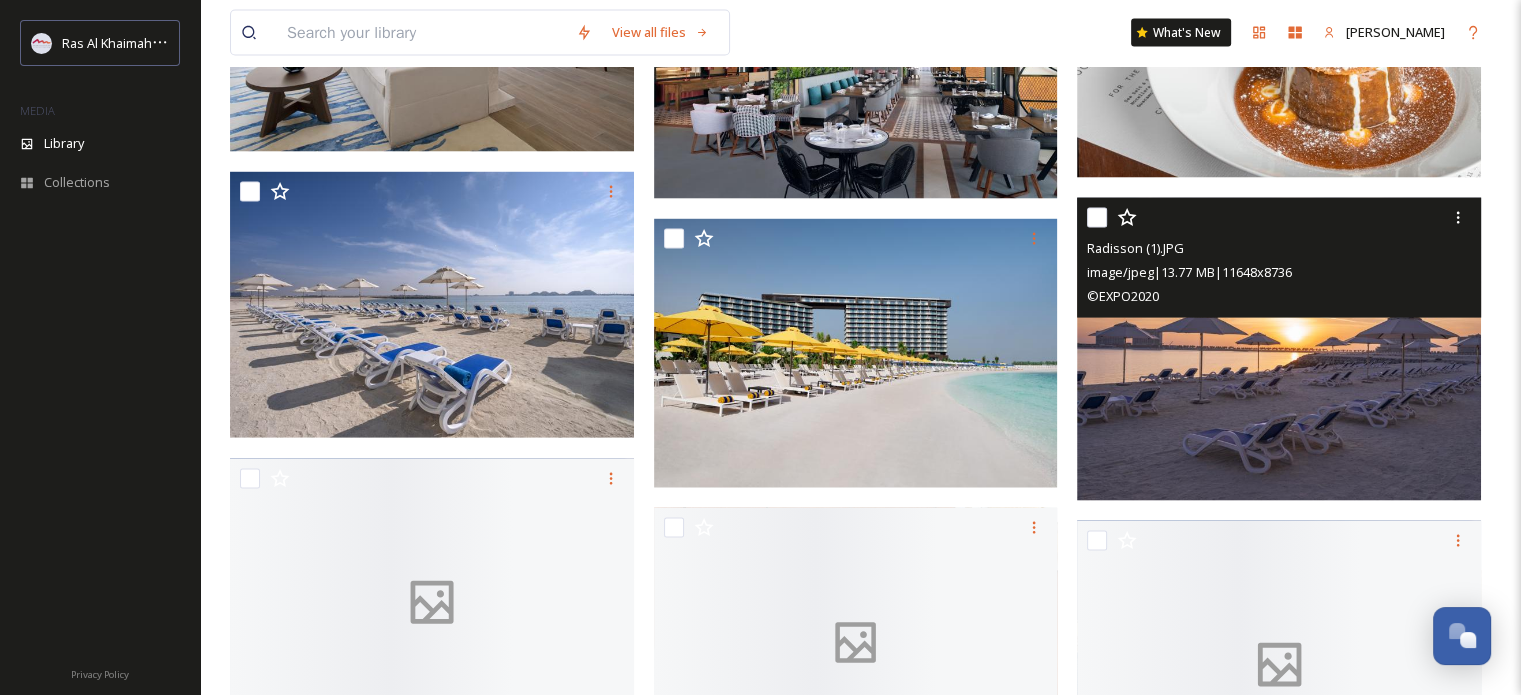 scroll, scrollTop: 4133, scrollLeft: 0, axis: vertical 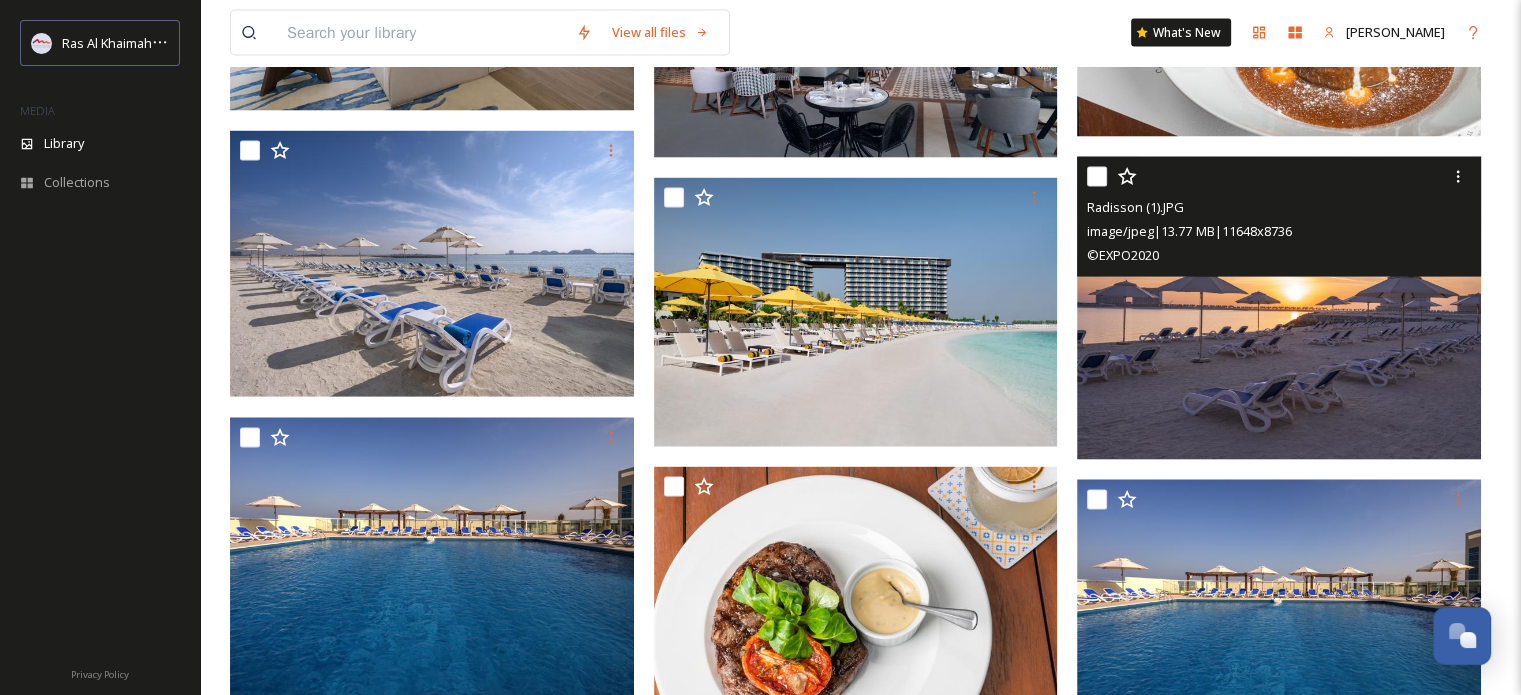 click at bounding box center [1279, 308] 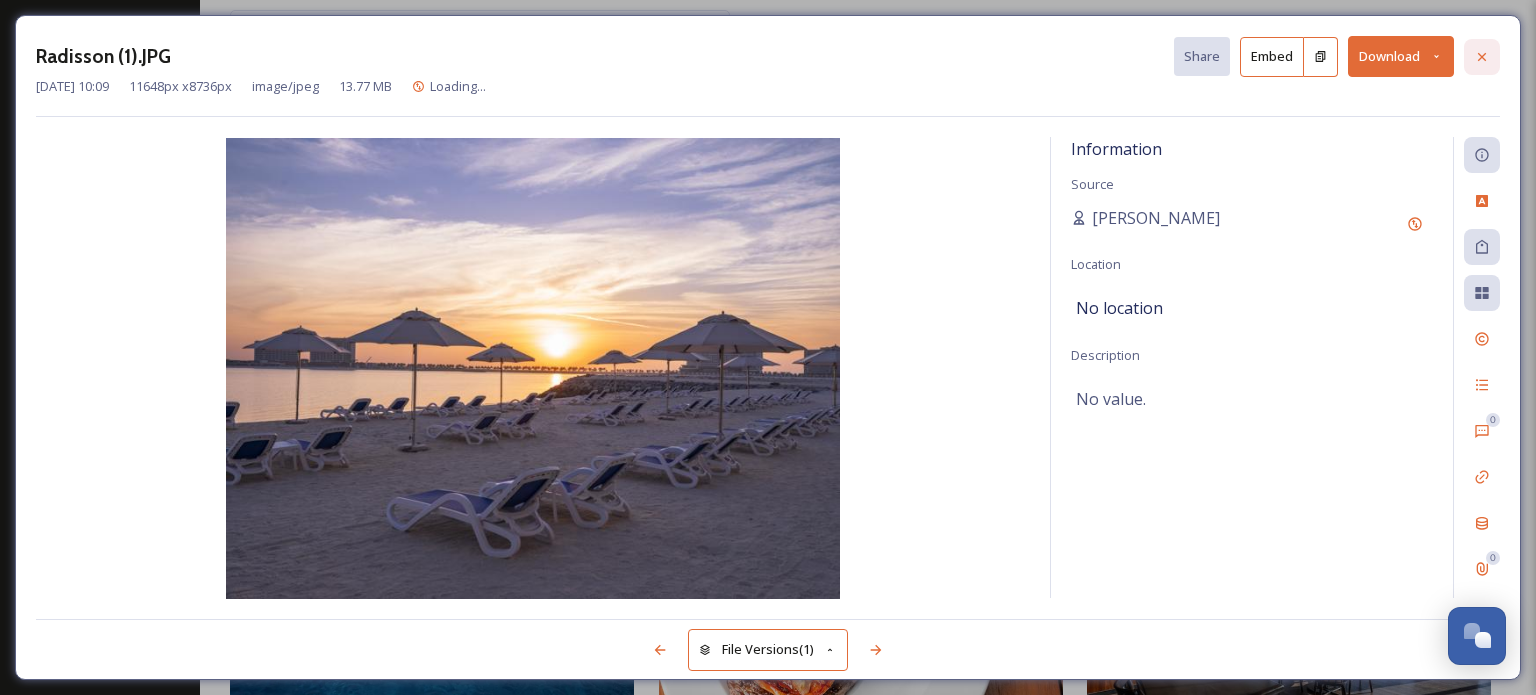 click at bounding box center (1482, 57) 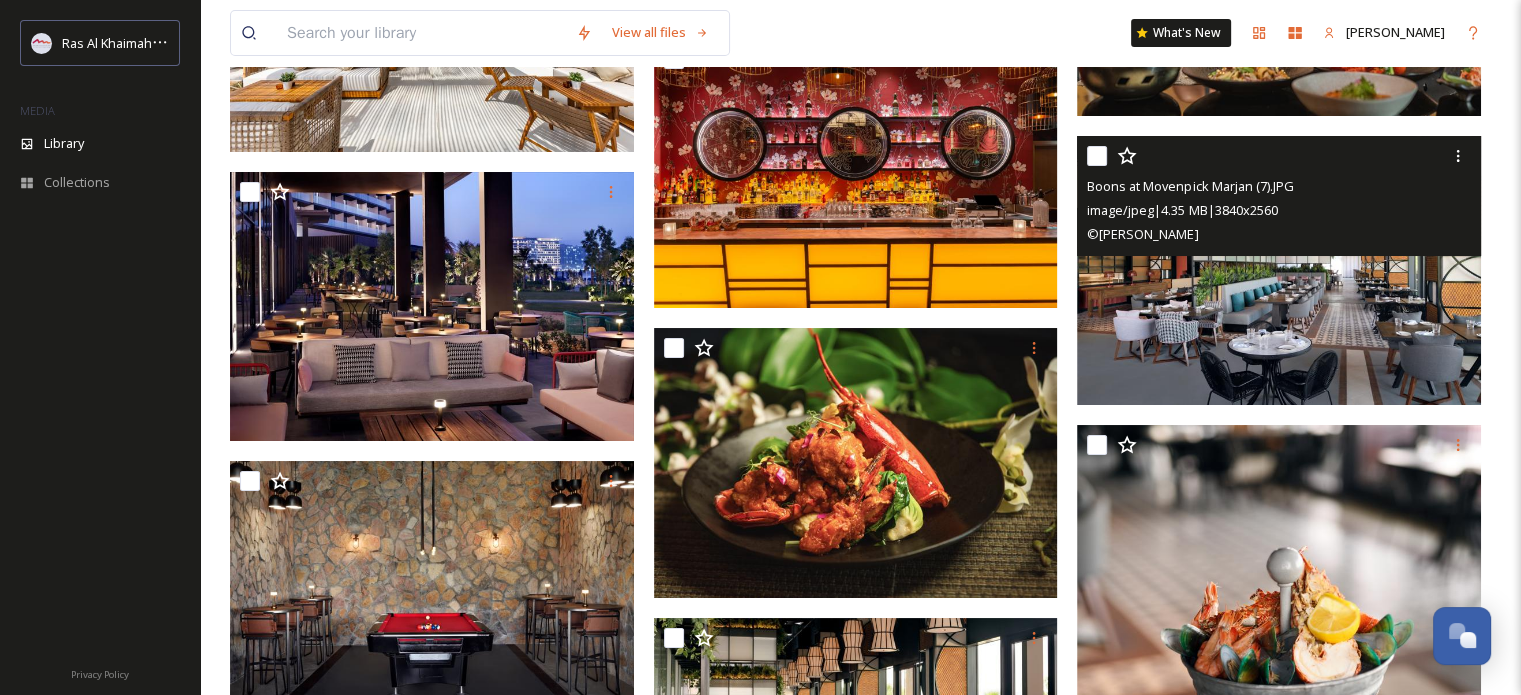 scroll, scrollTop: 14856, scrollLeft: 0, axis: vertical 